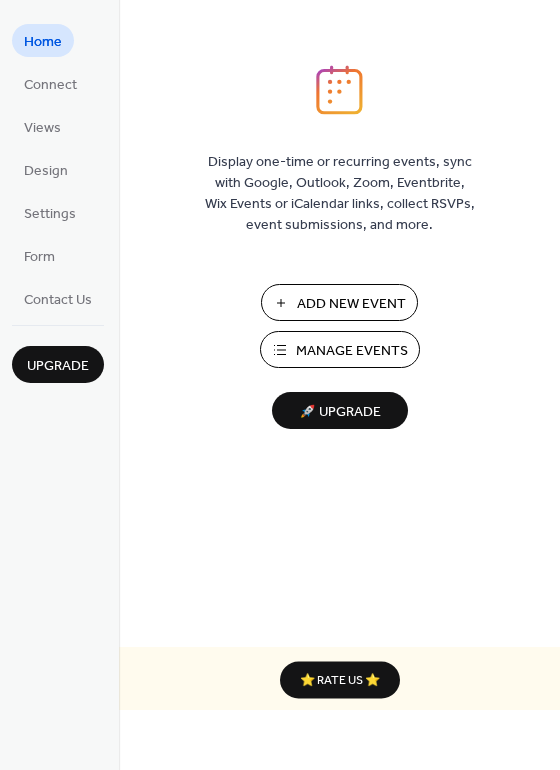 scroll, scrollTop: 0, scrollLeft: 0, axis: both 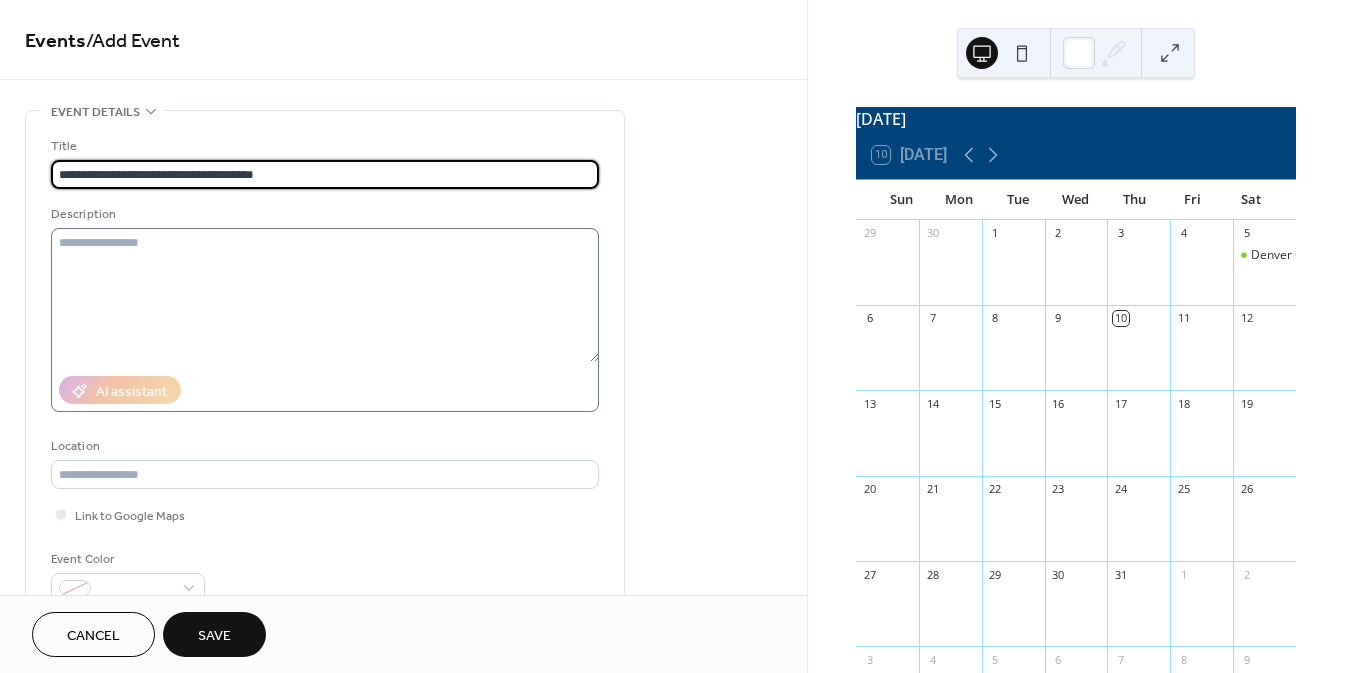 type on "**********" 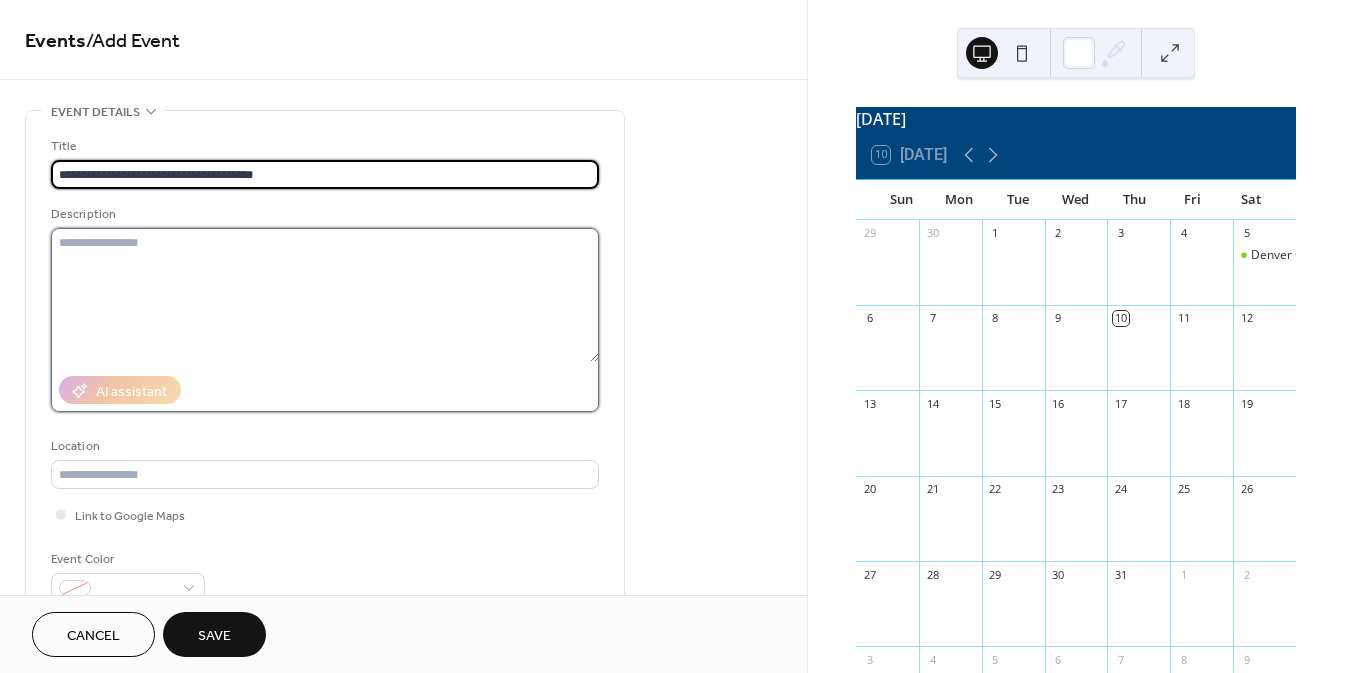click at bounding box center [325, 295] 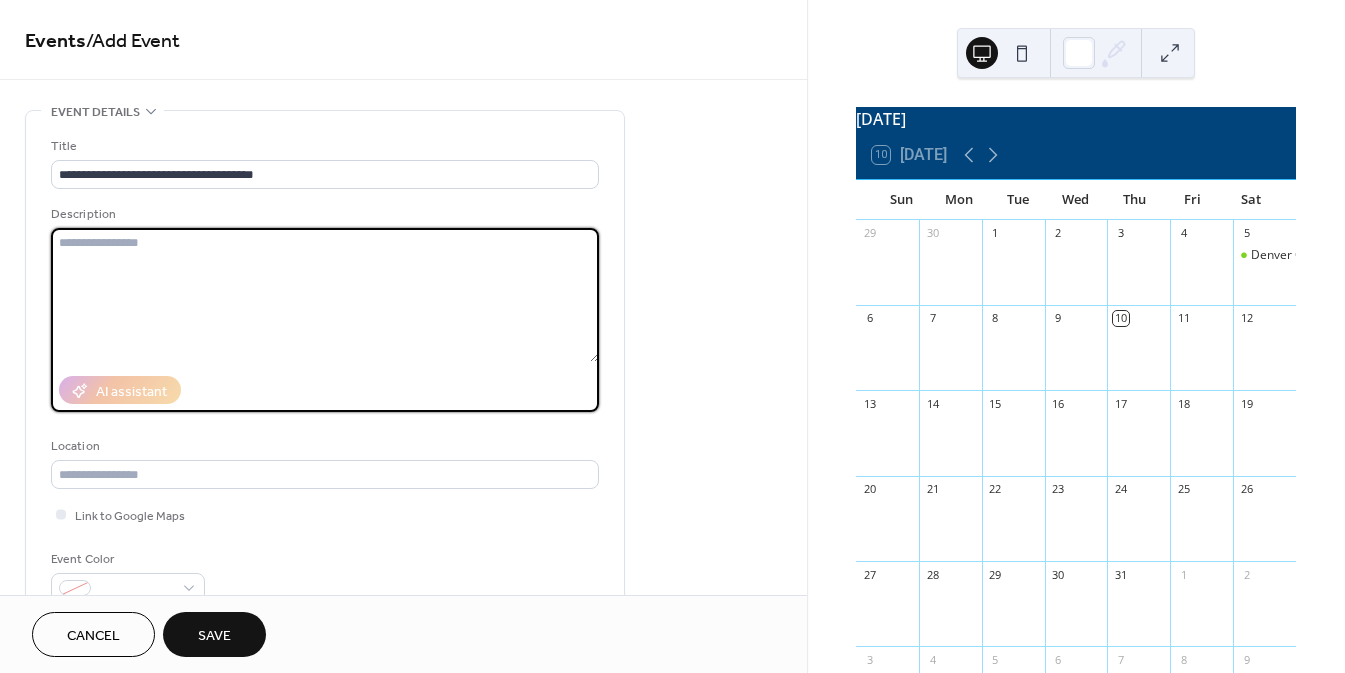 click at bounding box center (325, 295) 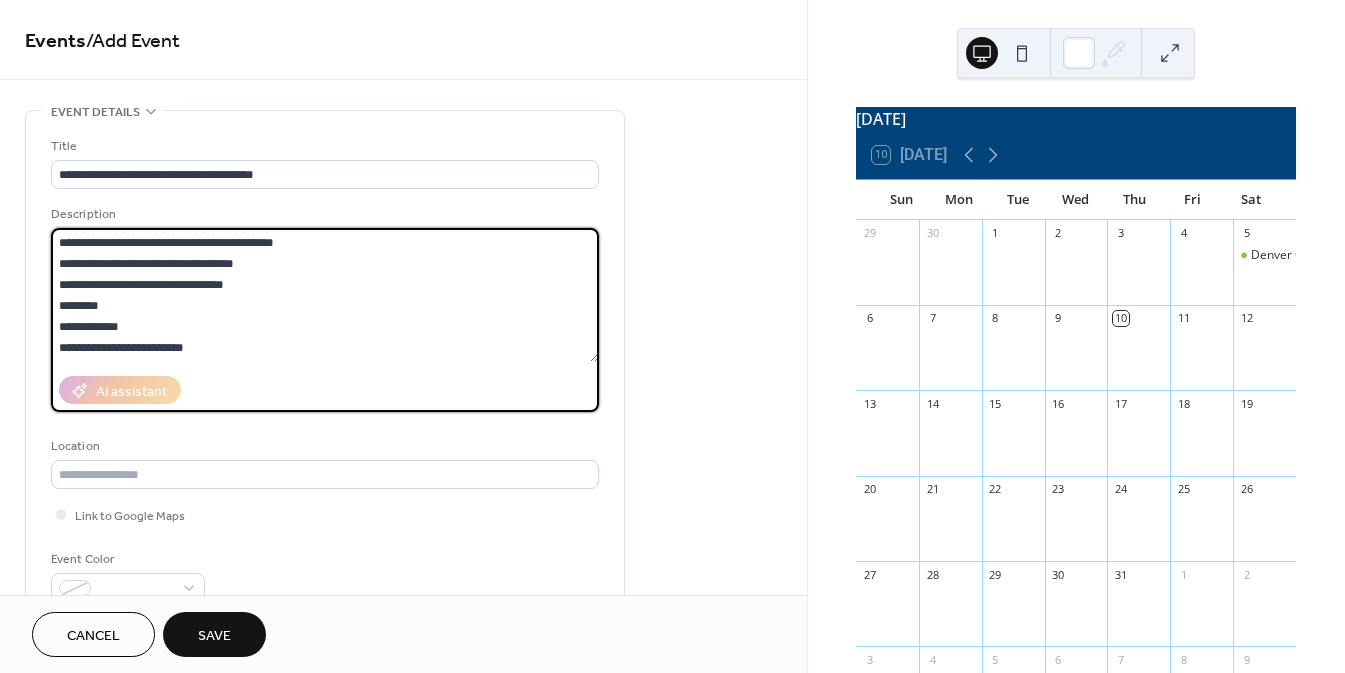 scroll, scrollTop: 60, scrollLeft: 0, axis: vertical 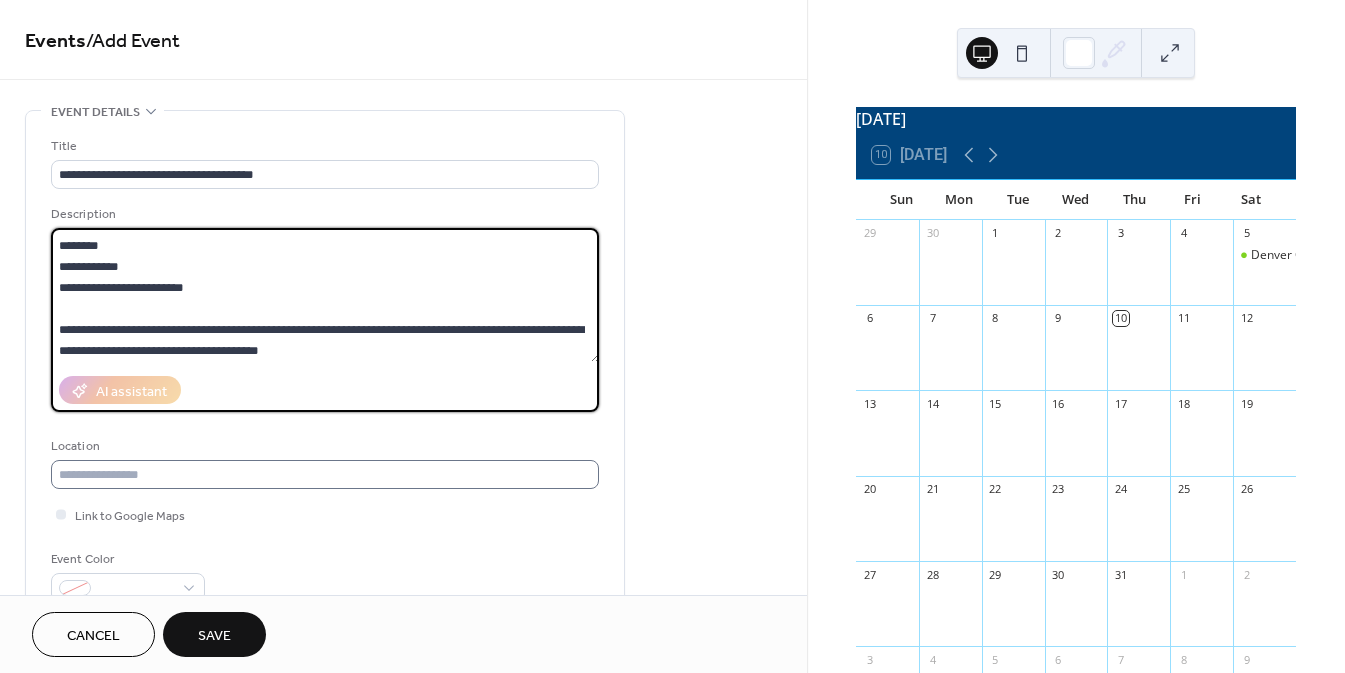 type on "**********" 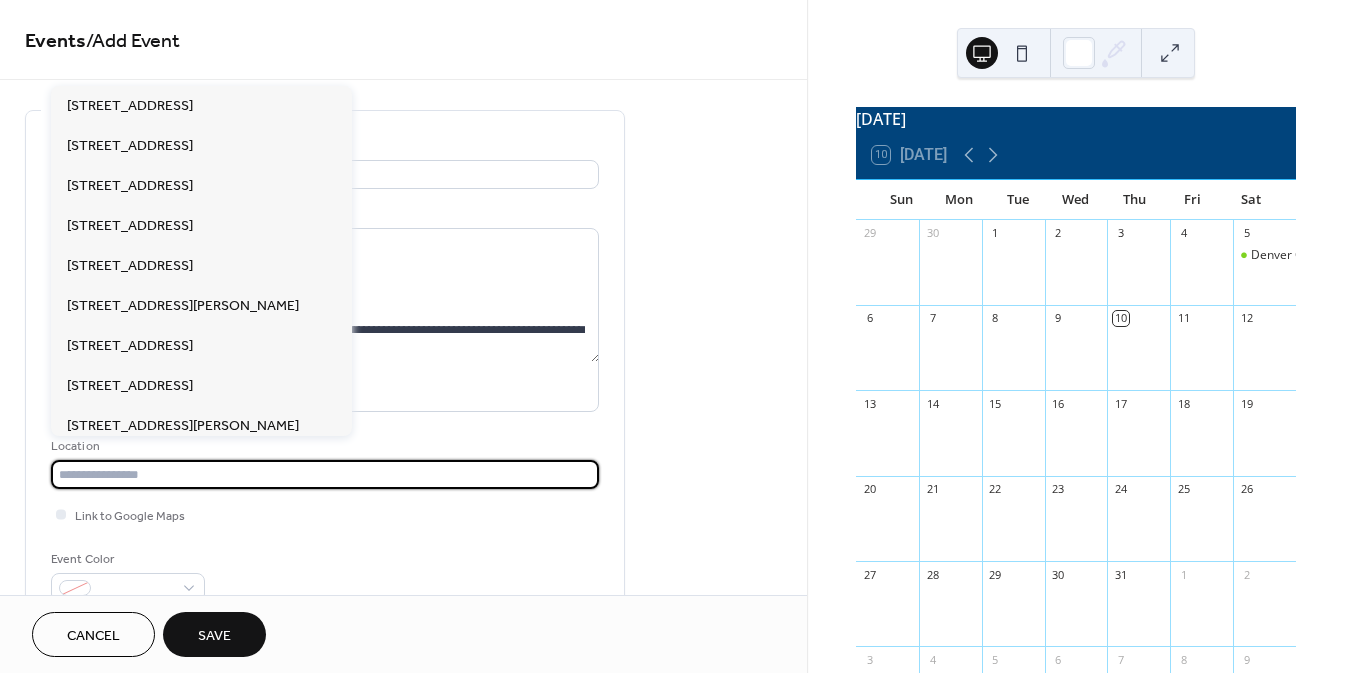 click at bounding box center (325, 474) 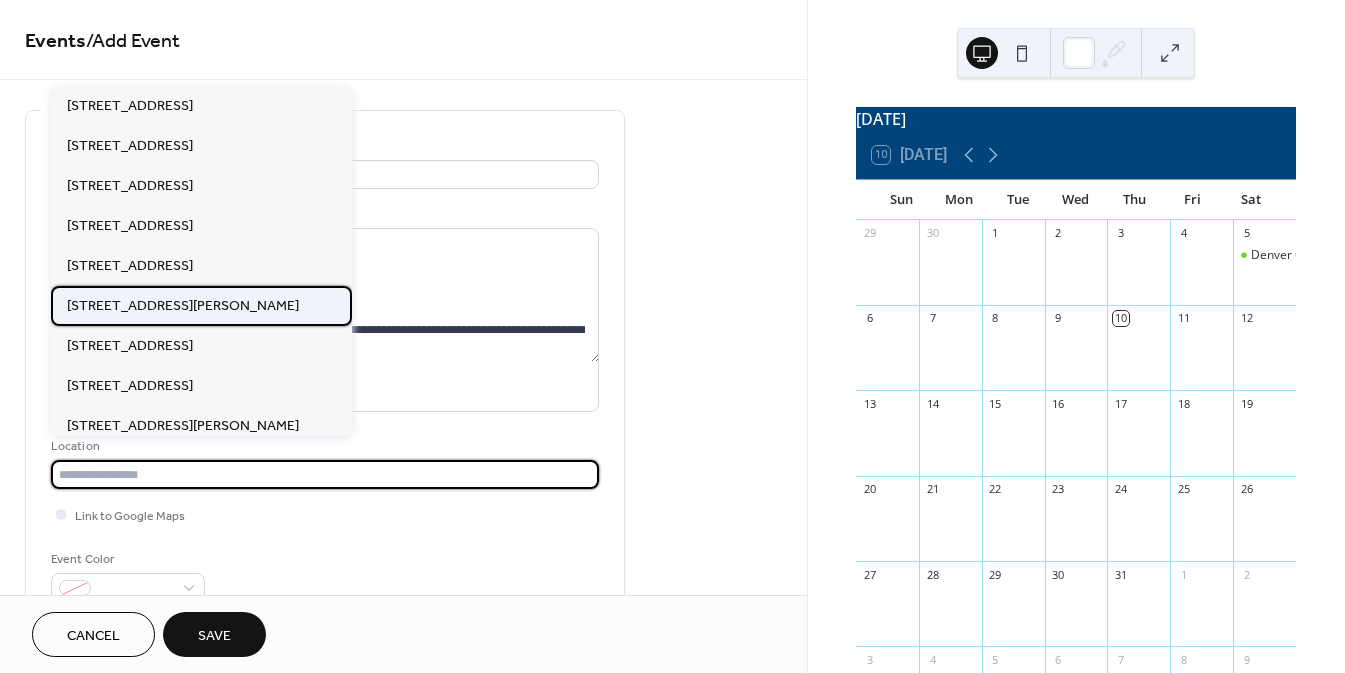 click on "[STREET_ADDRESS][PERSON_NAME]" at bounding box center [183, 305] 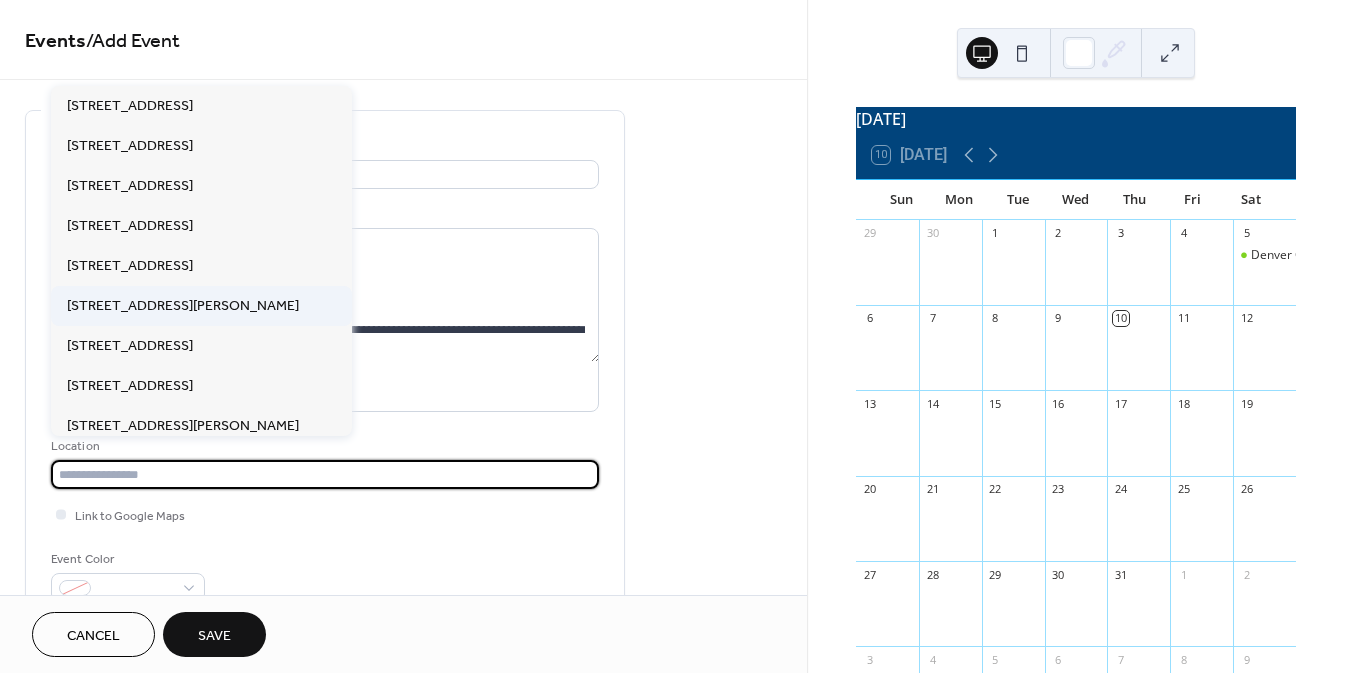 type on "**********" 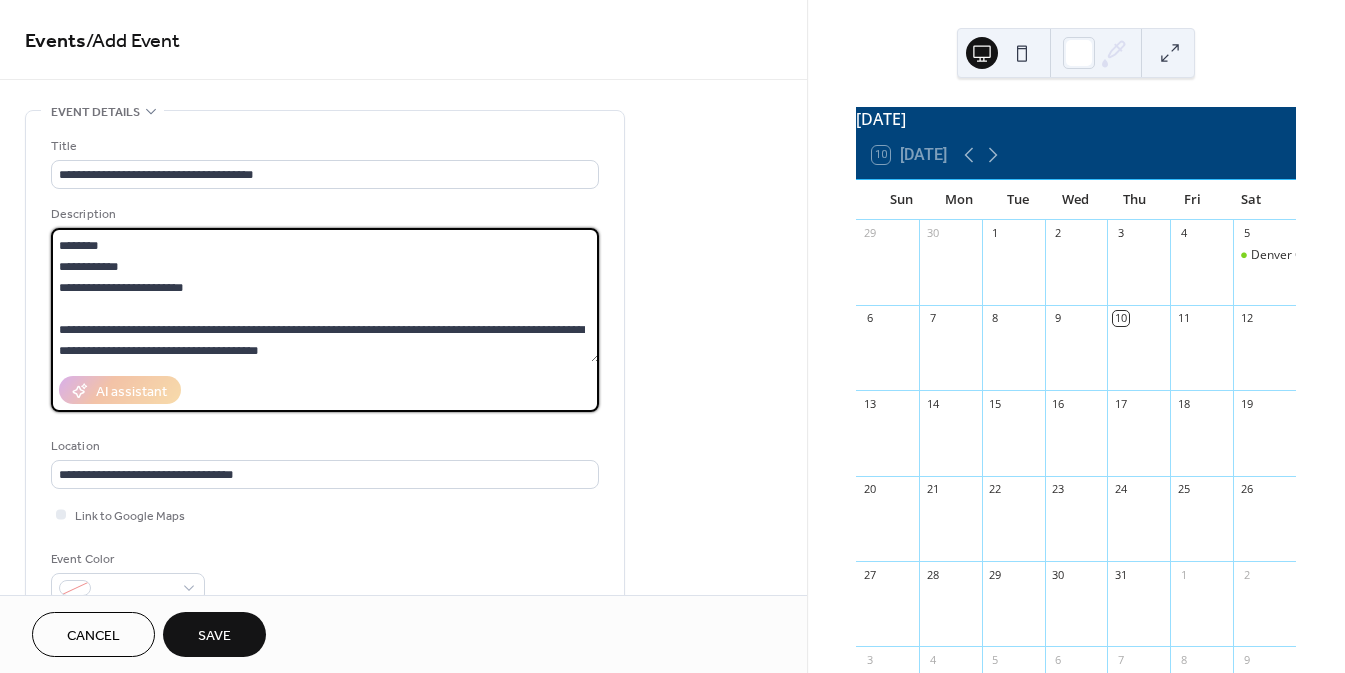 scroll, scrollTop: 0, scrollLeft: 0, axis: both 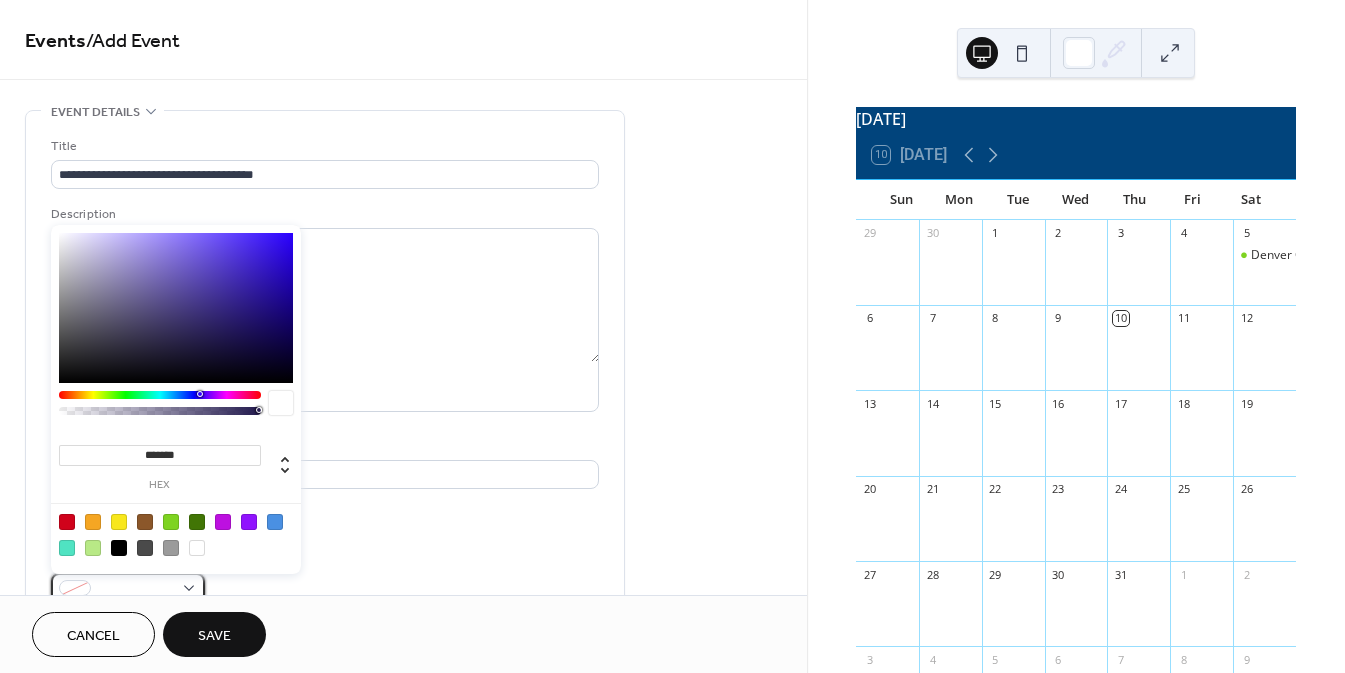 click at bounding box center (128, 587) 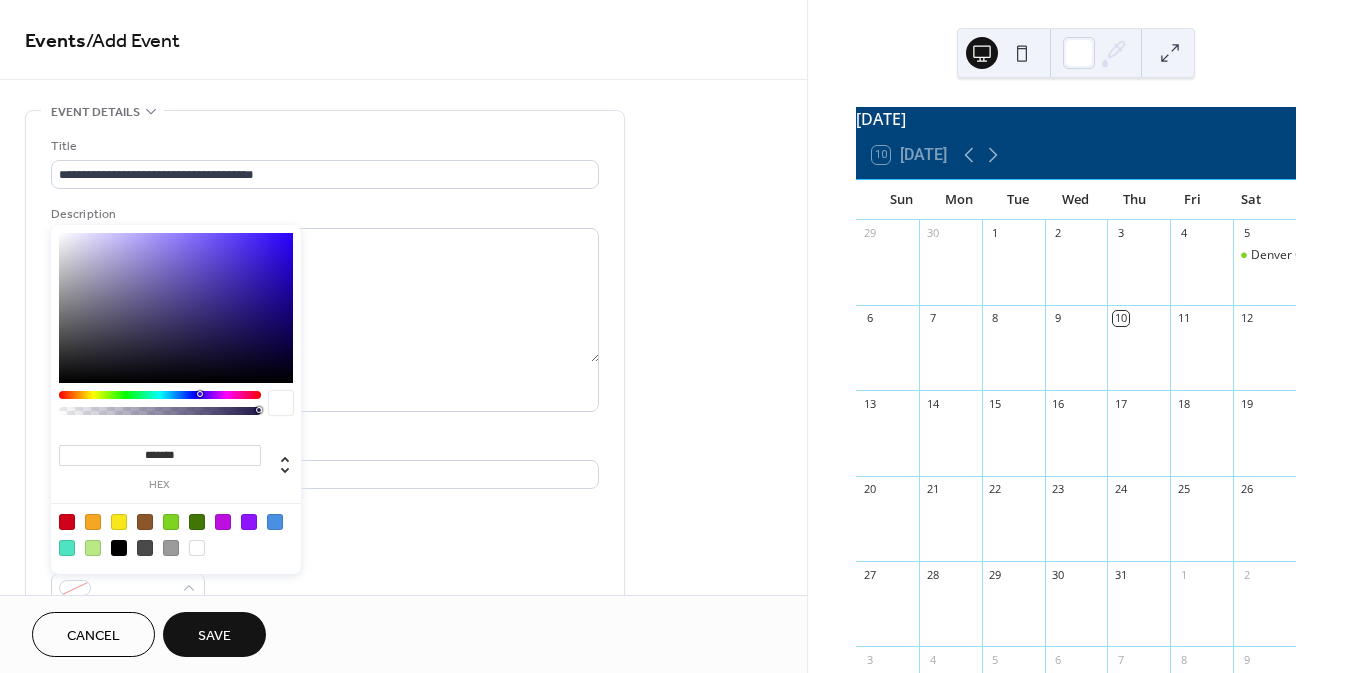 click at bounding box center (171, 522) 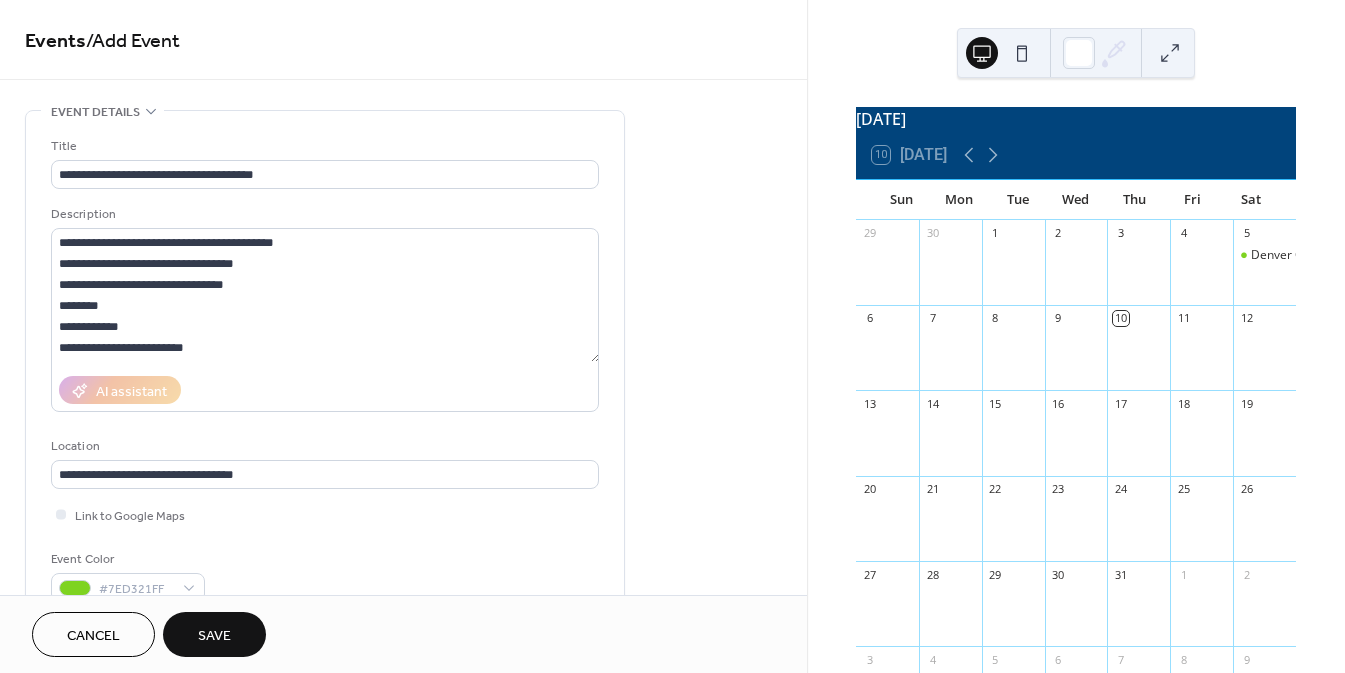 click on "**********" at bounding box center [325, 364] 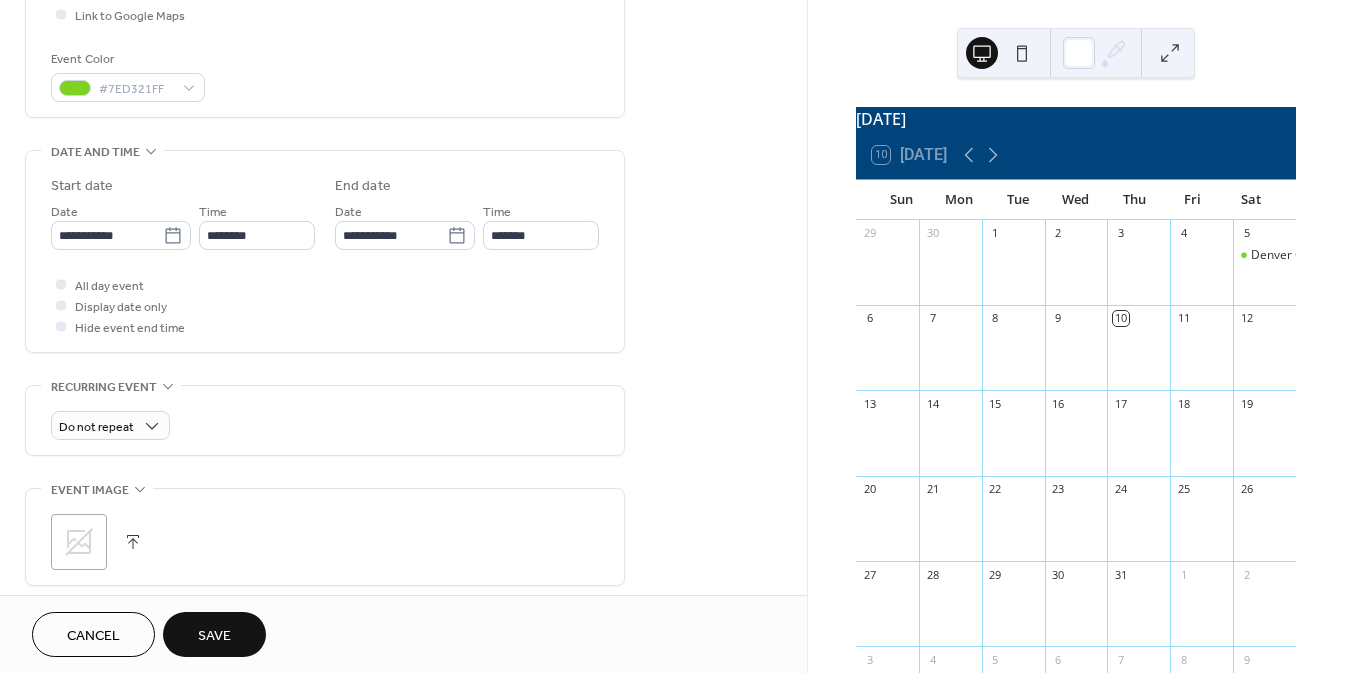 scroll, scrollTop: 505, scrollLeft: 0, axis: vertical 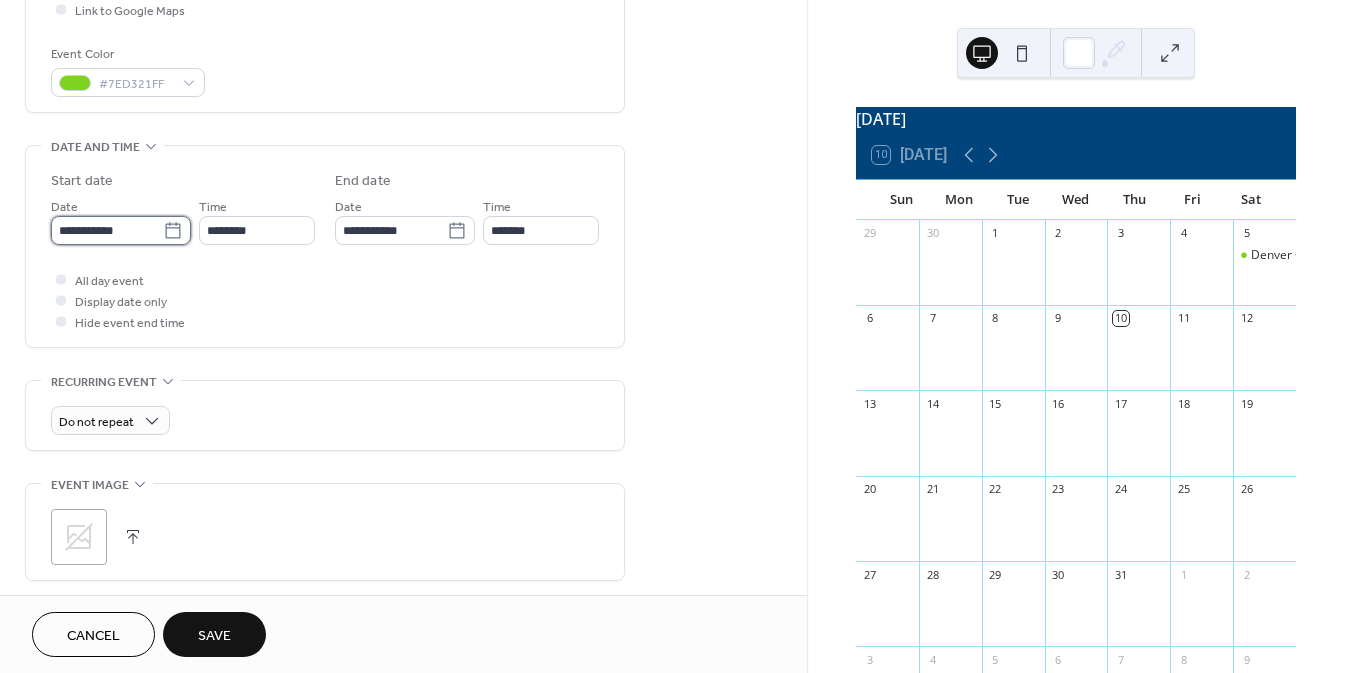click on "**********" at bounding box center (107, 230) 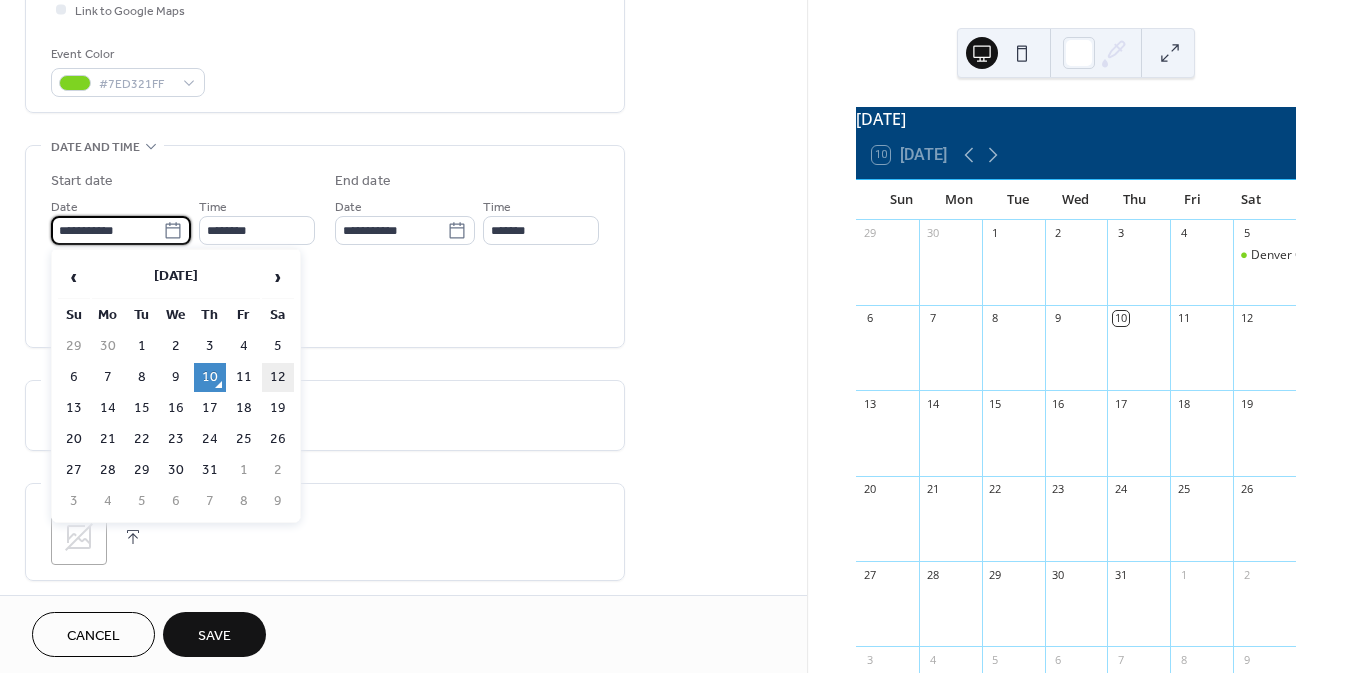 click on "12" at bounding box center [278, 377] 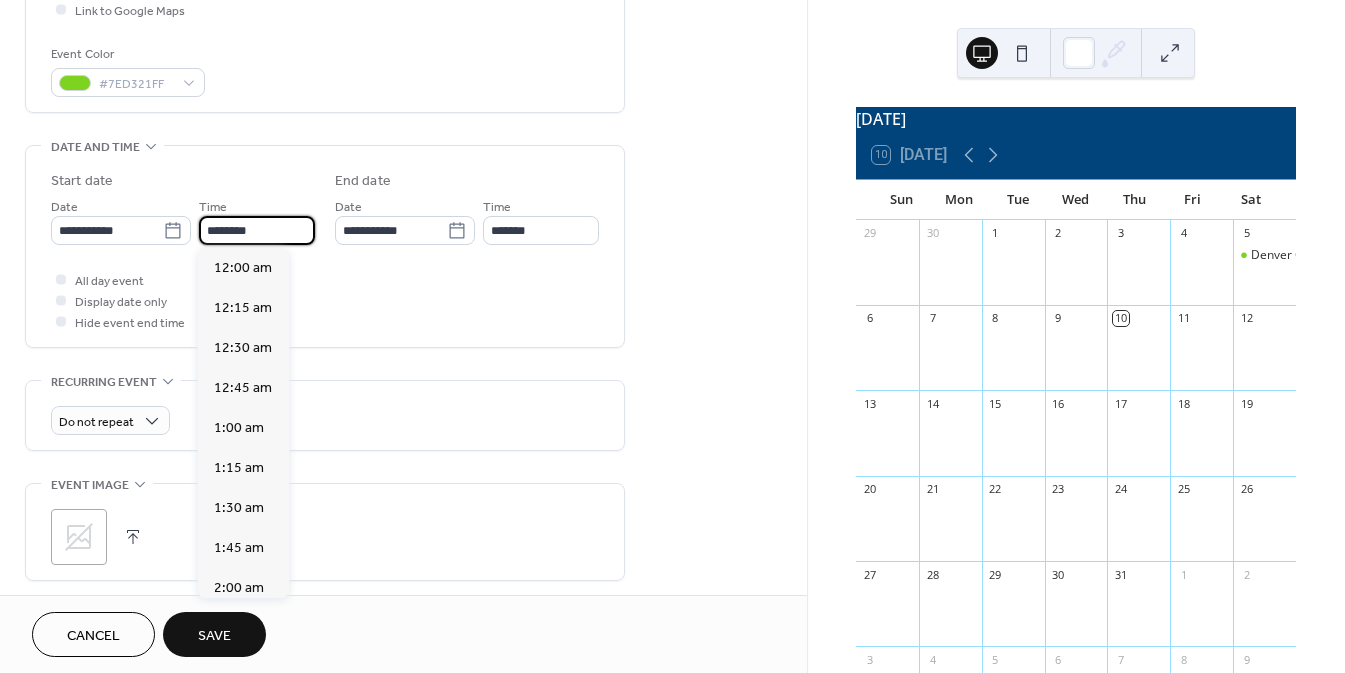 click on "********" at bounding box center (257, 230) 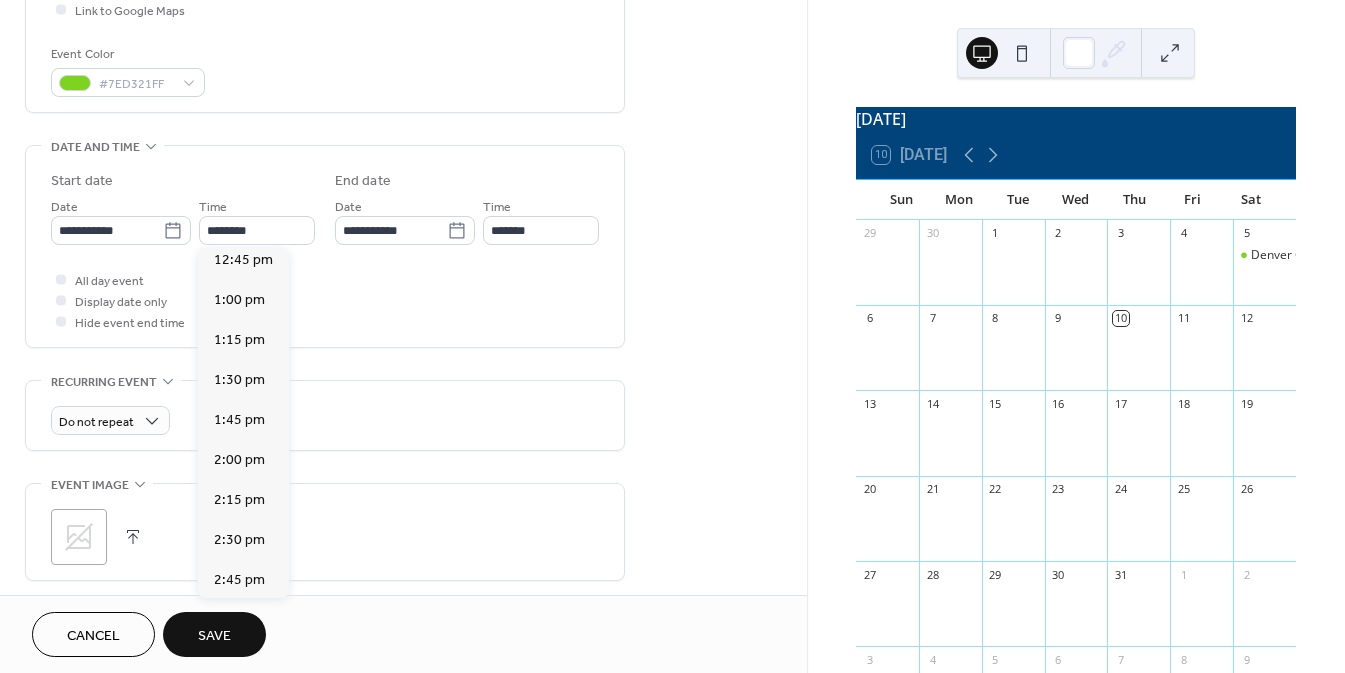 scroll, scrollTop: 2026, scrollLeft: 0, axis: vertical 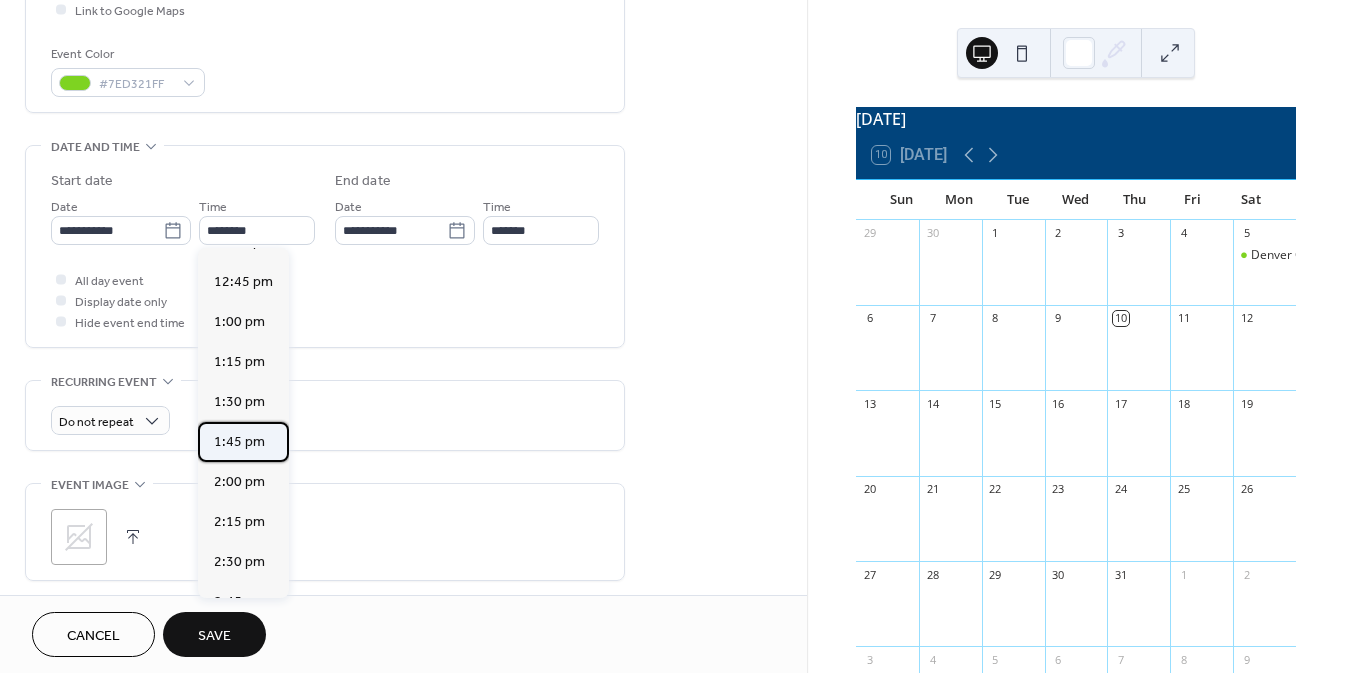 click on "1:45 pm" at bounding box center [243, 442] 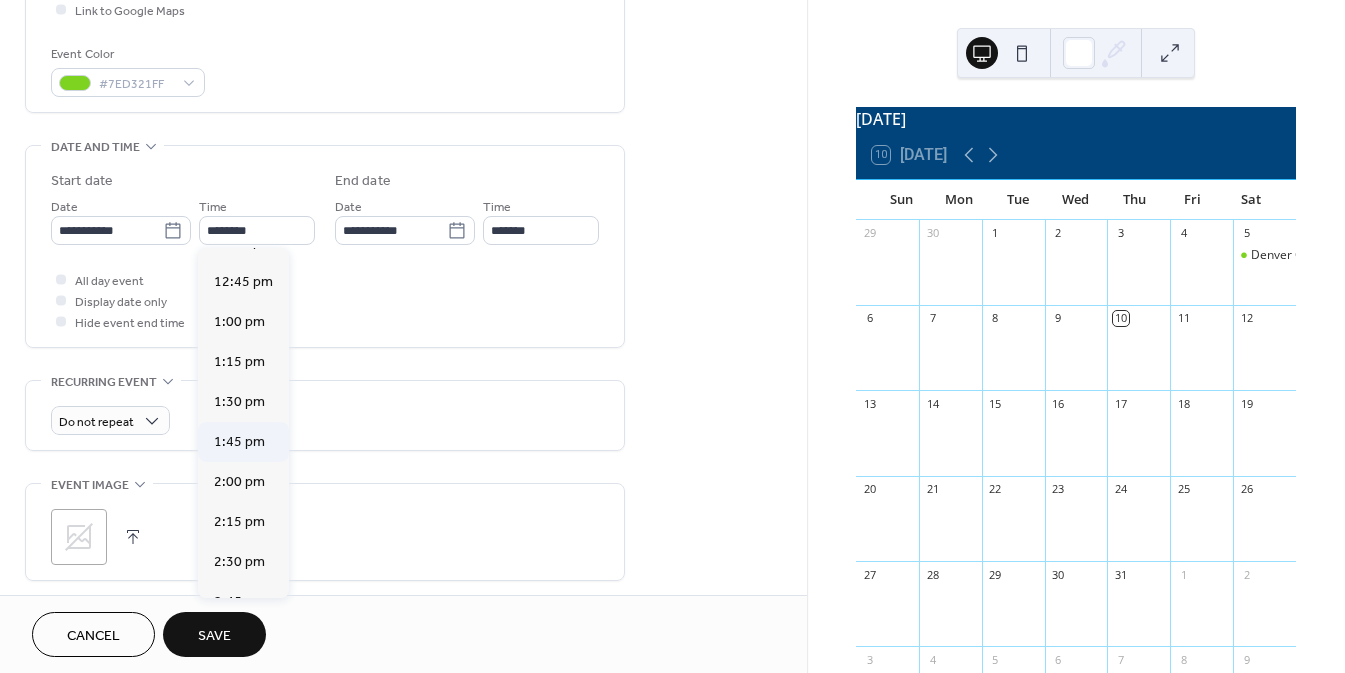 type on "*******" 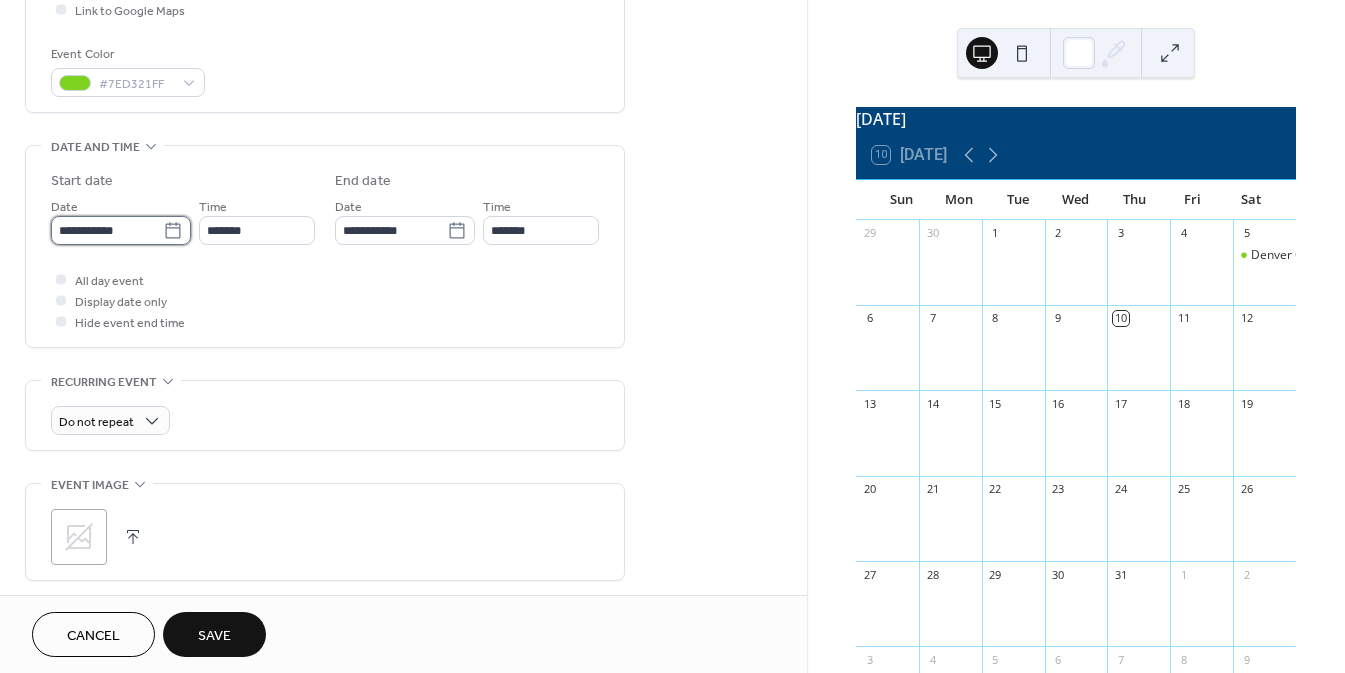 click on "**********" at bounding box center (107, 230) 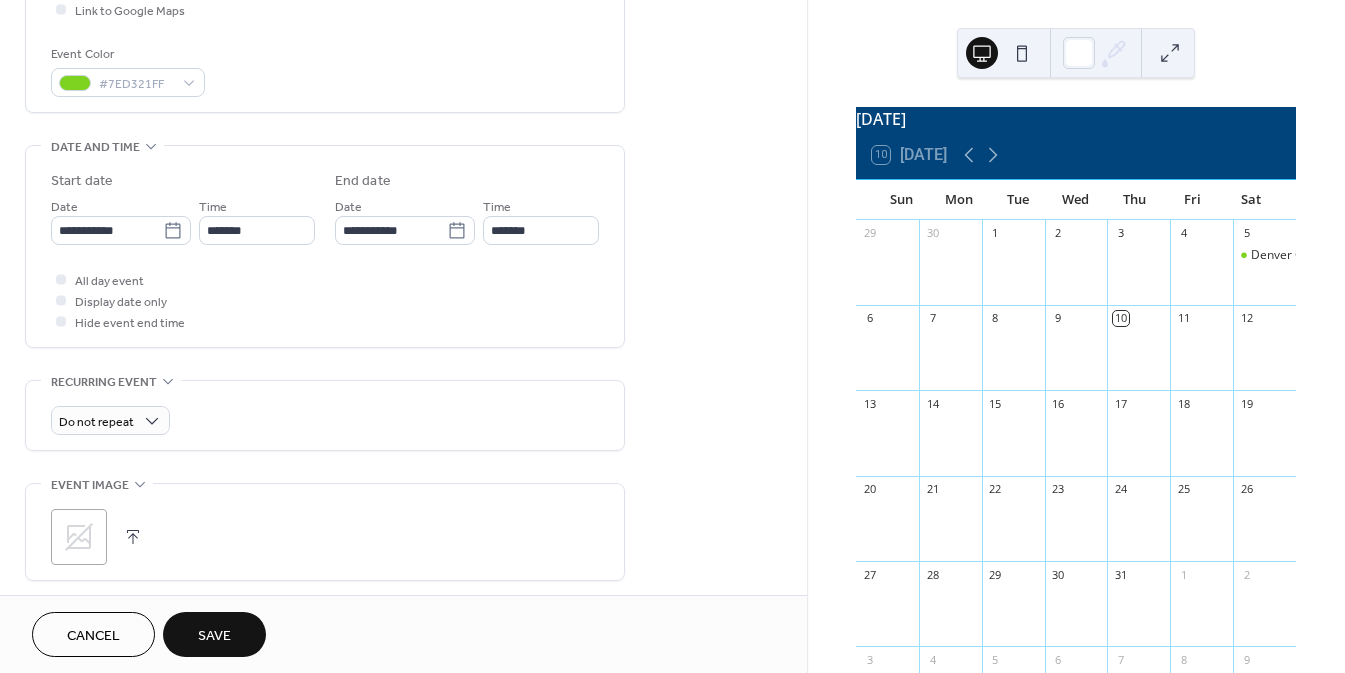 click on "All day event Display date only Hide event end time" at bounding box center (325, 300) 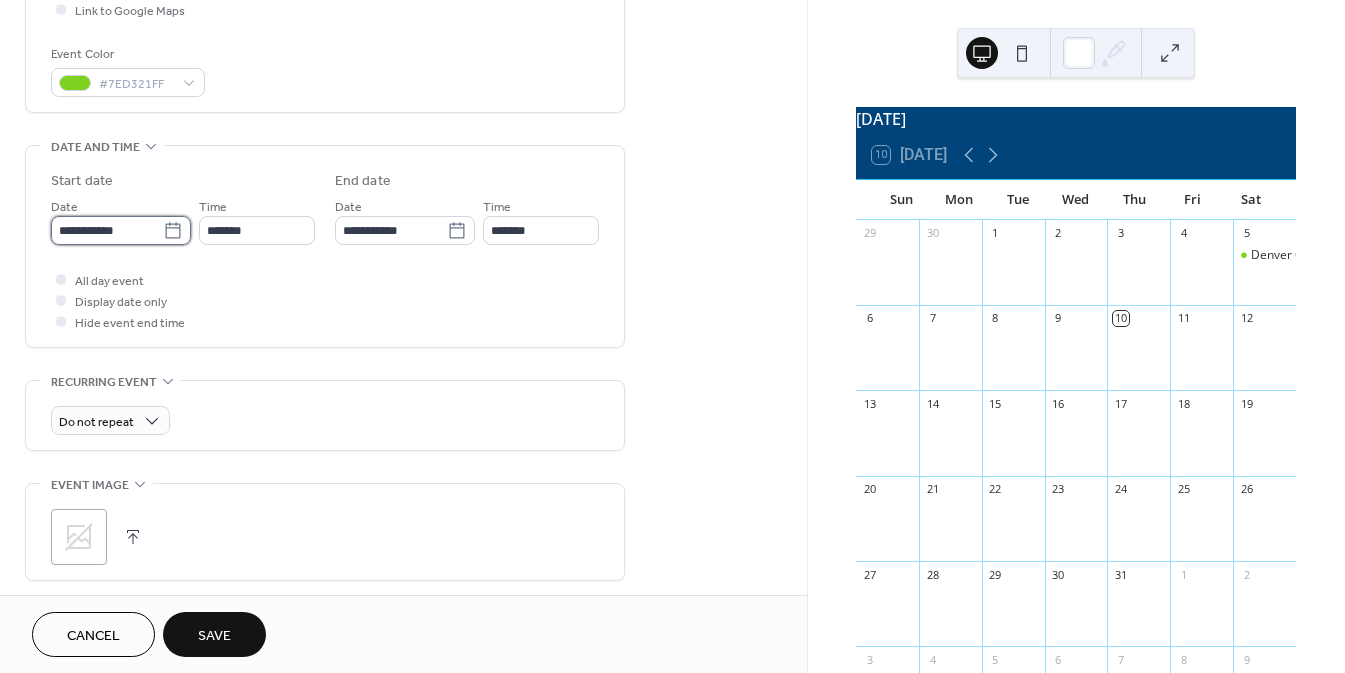 click on "**********" at bounding box center [107, 230] 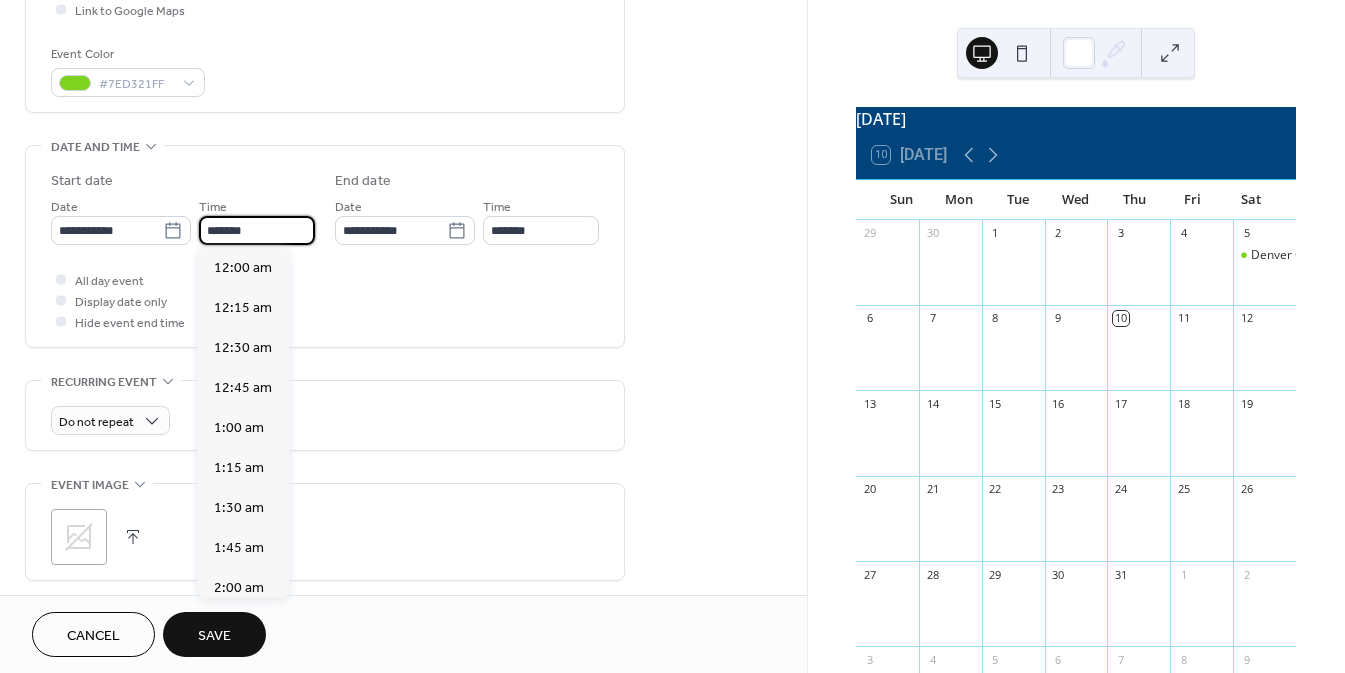 click on "*******" at bounding box center [257, 230] 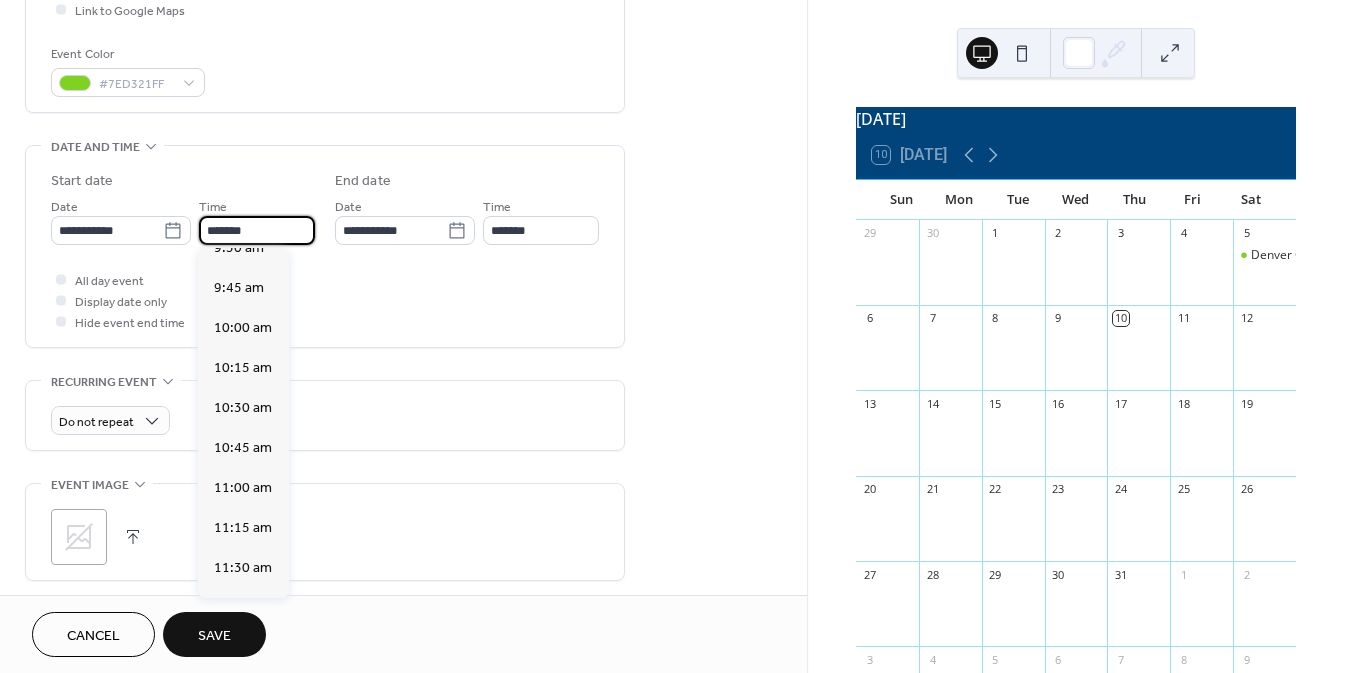 scroll, scrollTop: 1539, scrollLeft: 0, axis: vertical 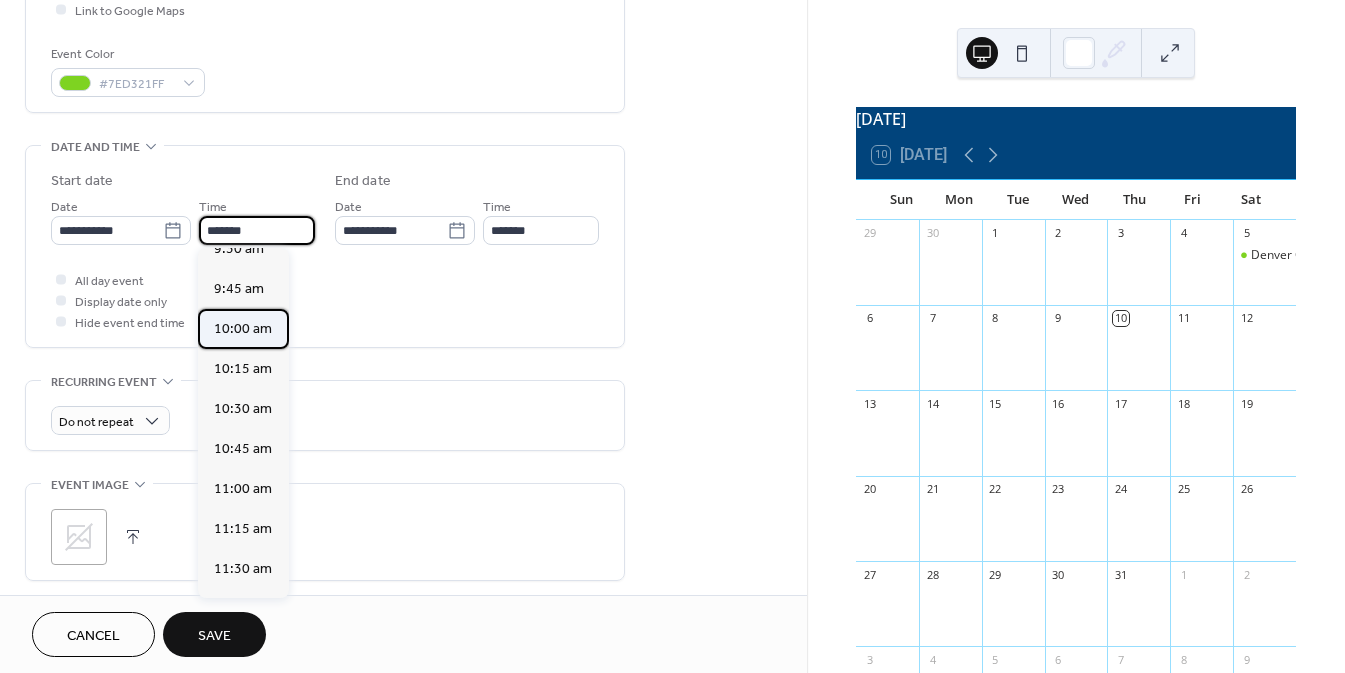 click on "10:00 am" at bounding box center (243, 328) 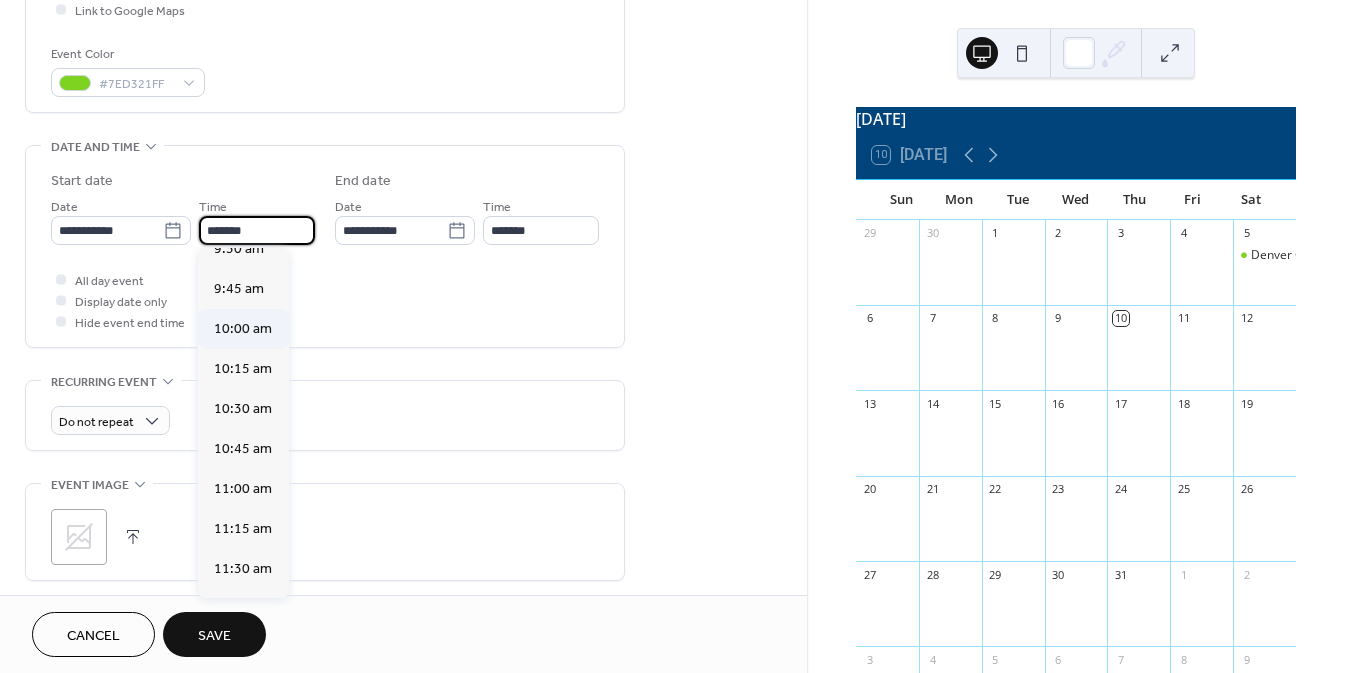 type on "********" 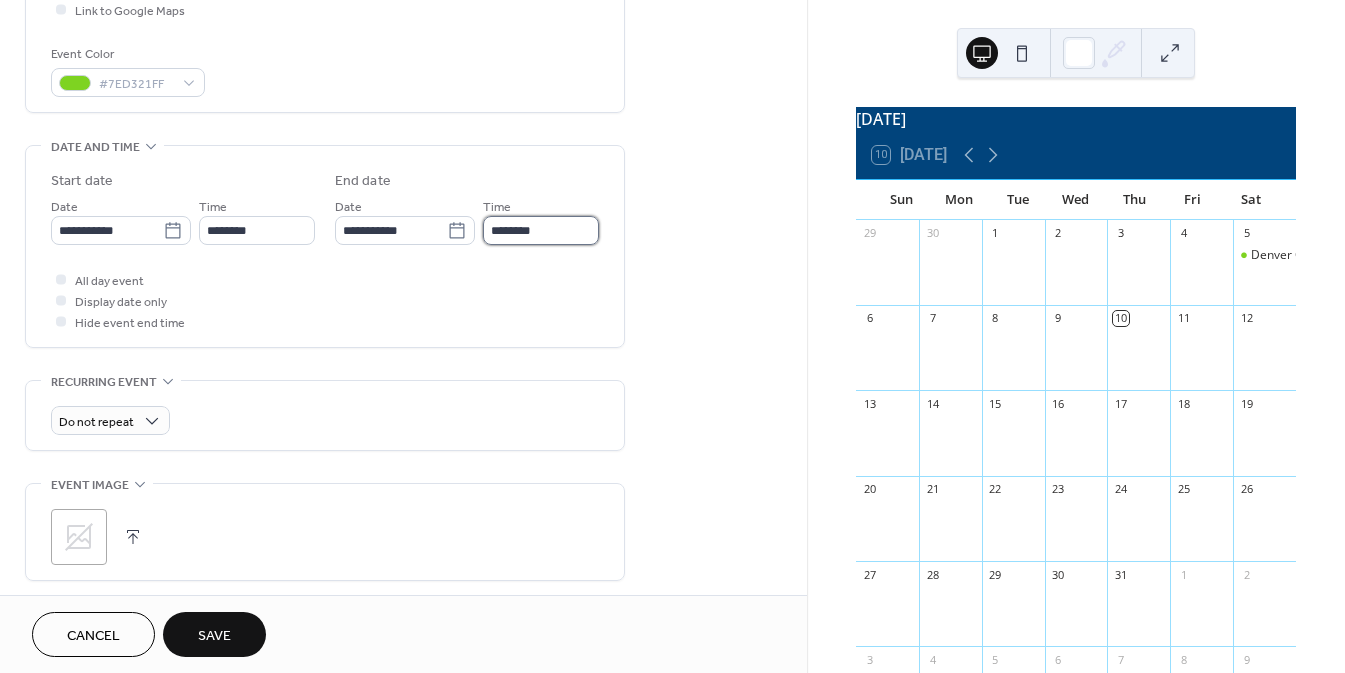 click on "********" at bounding box center [541, 230] 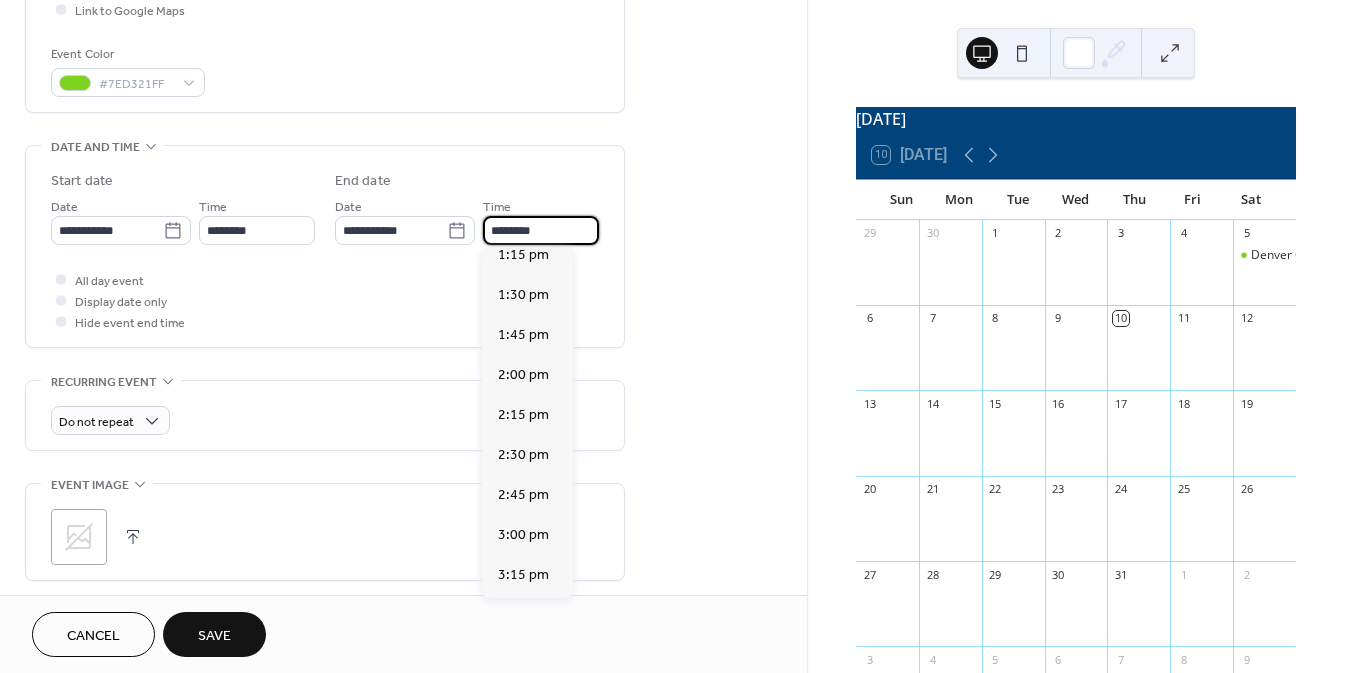 scroll, scrollTop: 488, scrollLeft: 0, axis: vertical 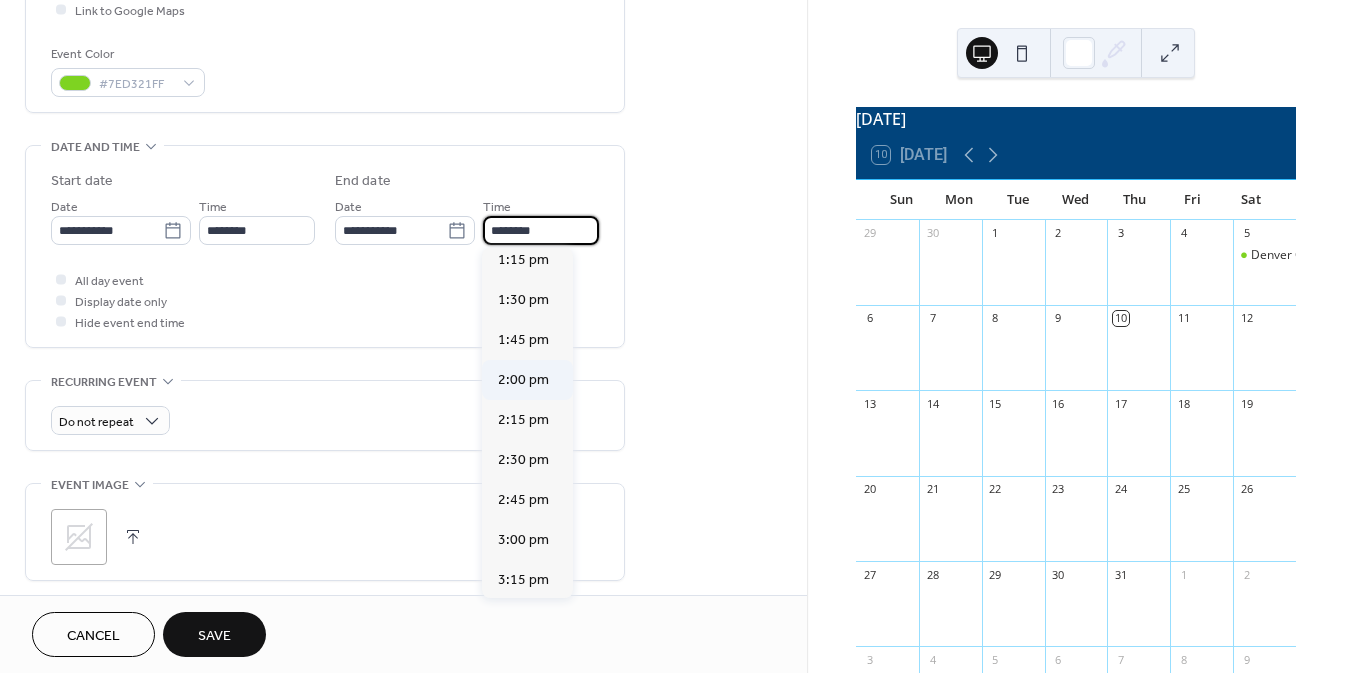 click on "2:00 pm" at bounding box center [523, 379] 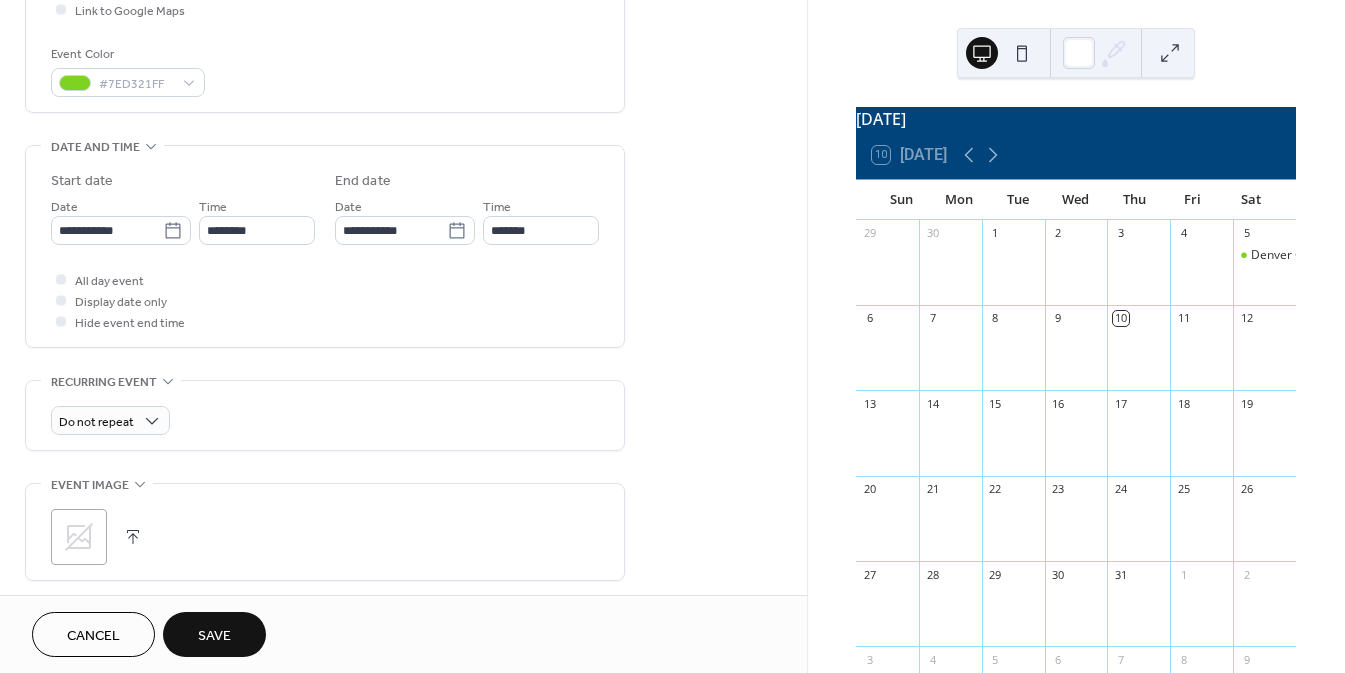 click 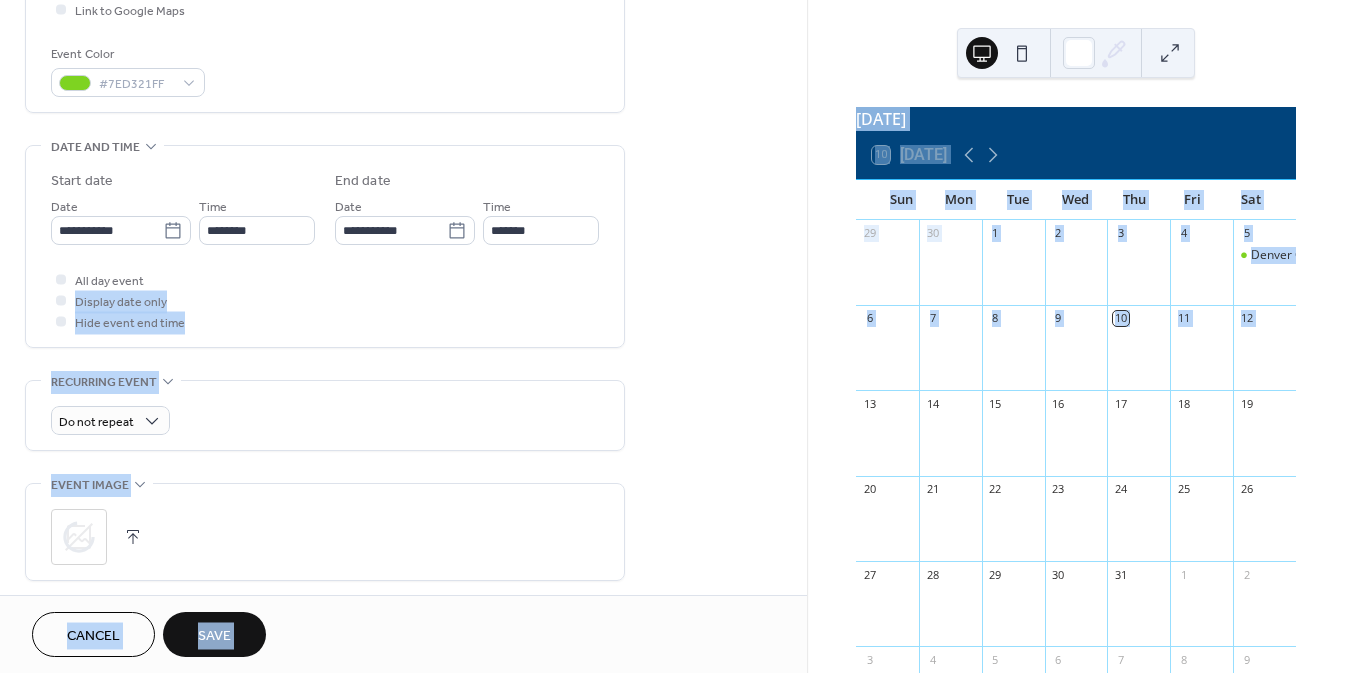 drag, startPoint x: 800, startPoint y: 288, endPoint x: 819, endPoint y: 414, distance: 127.424484 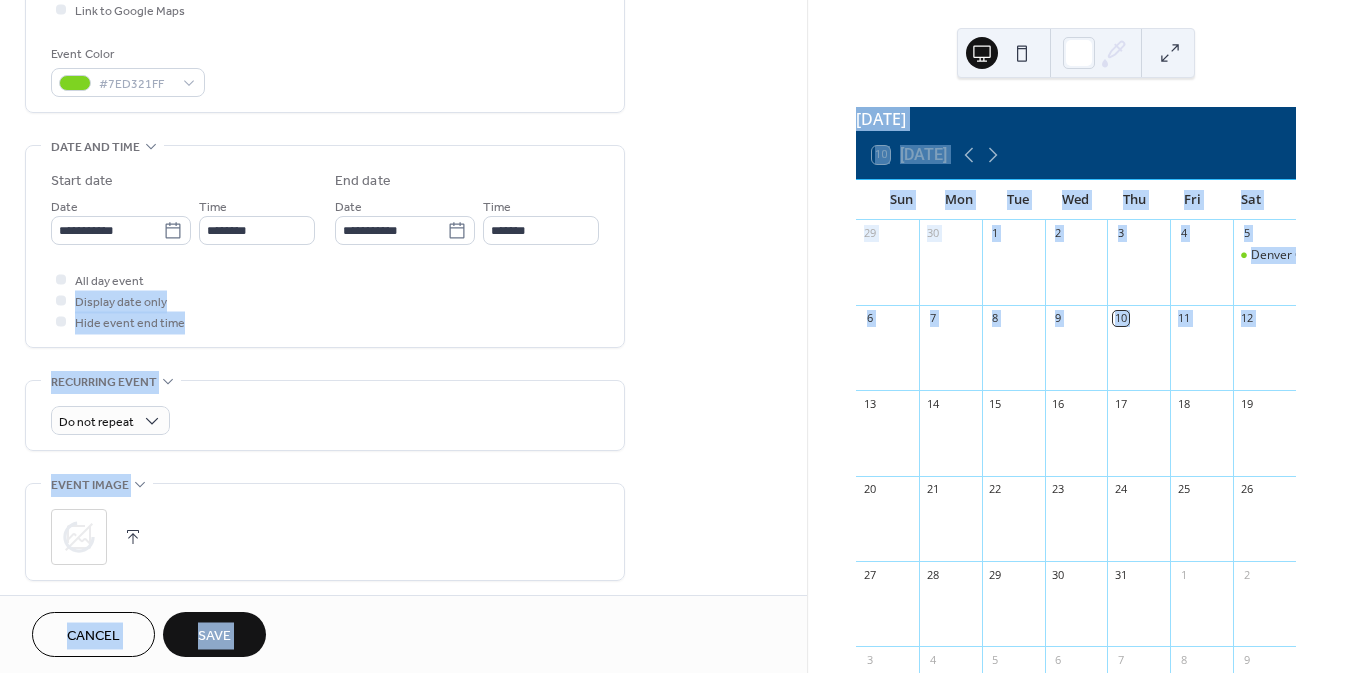 click on "**********" at bounding box center (403, 367) 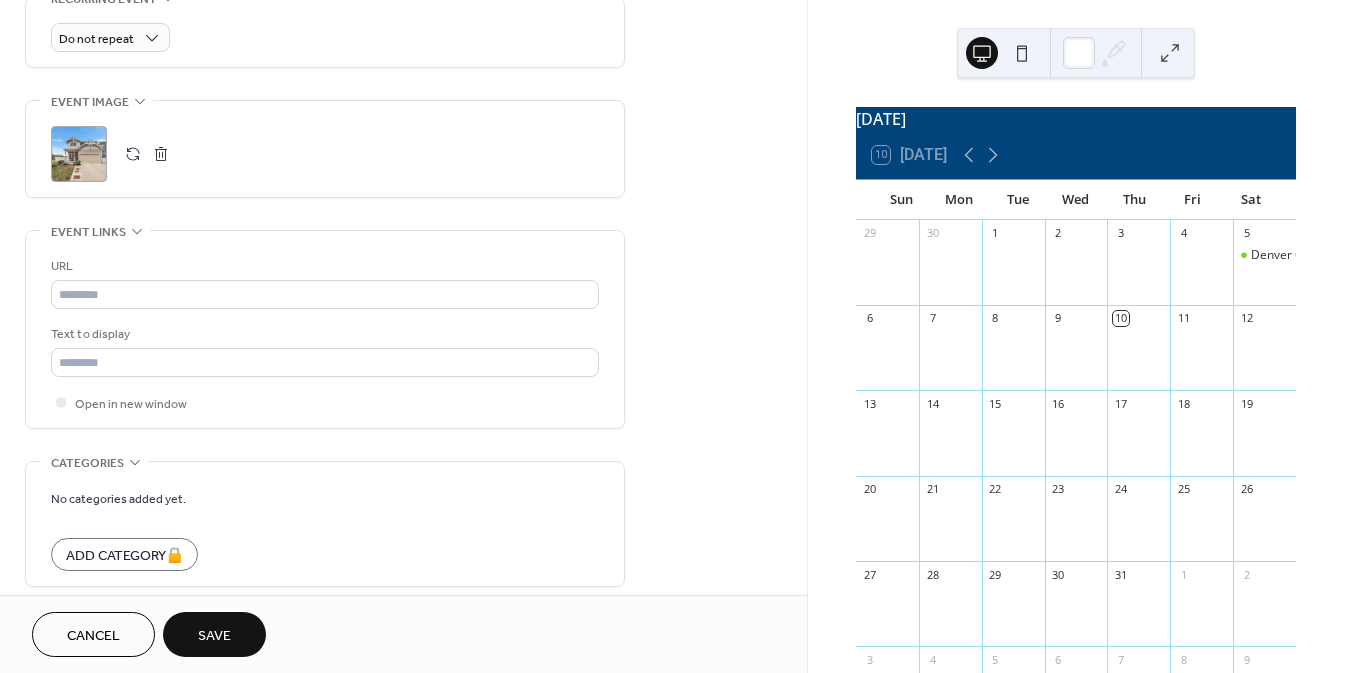 scroll, scrollTop: 890, scrollLeft: 0, axis: vertical 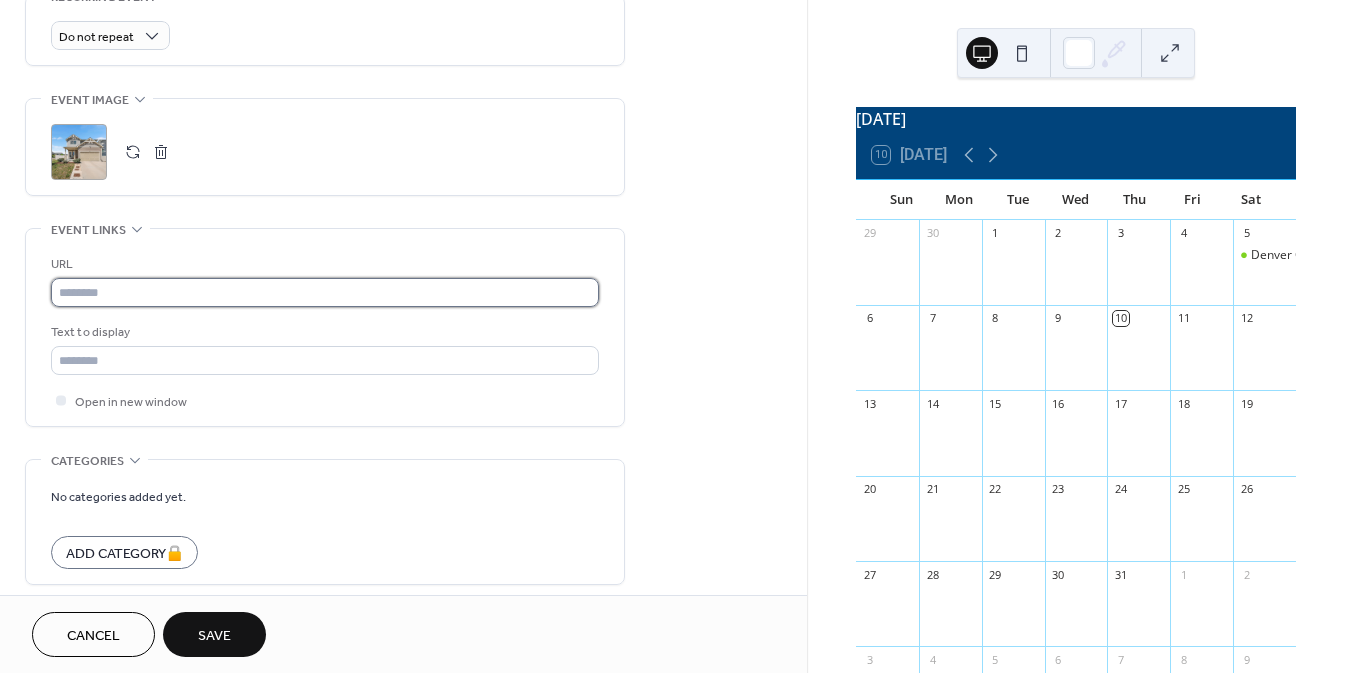 click at bounding box center (325, 292) 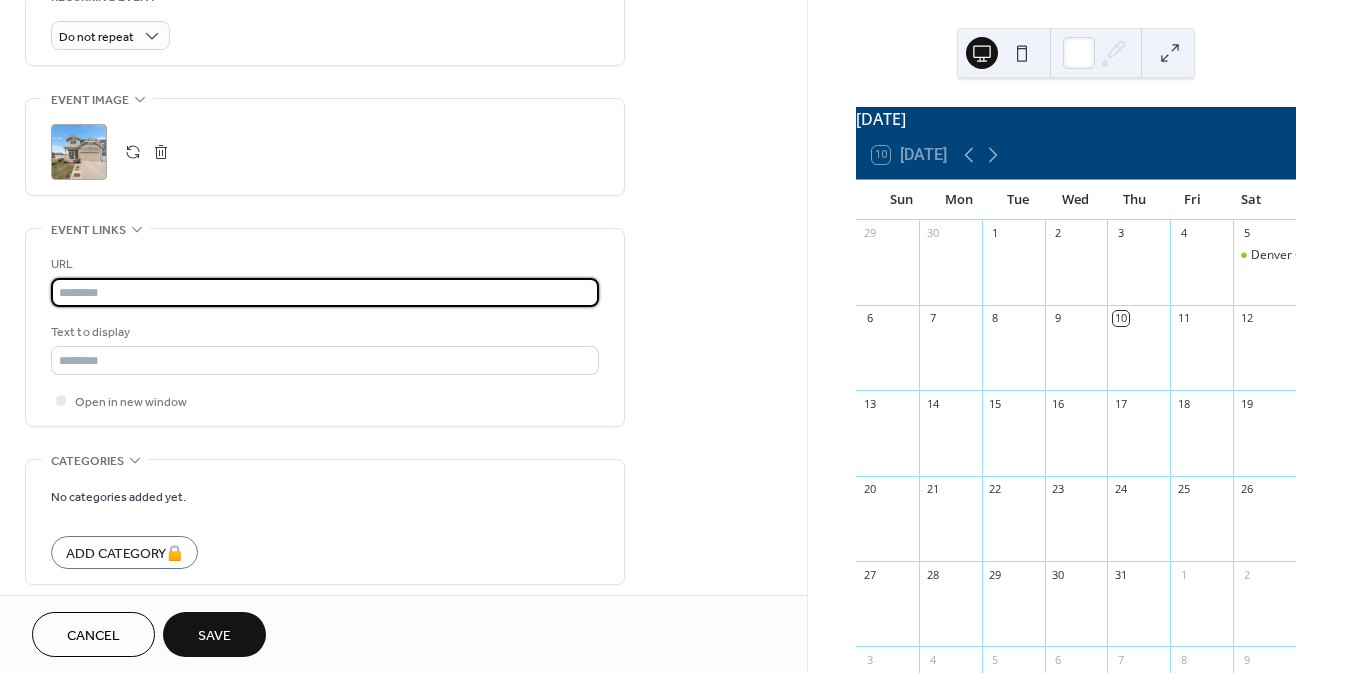 paste on "**********" 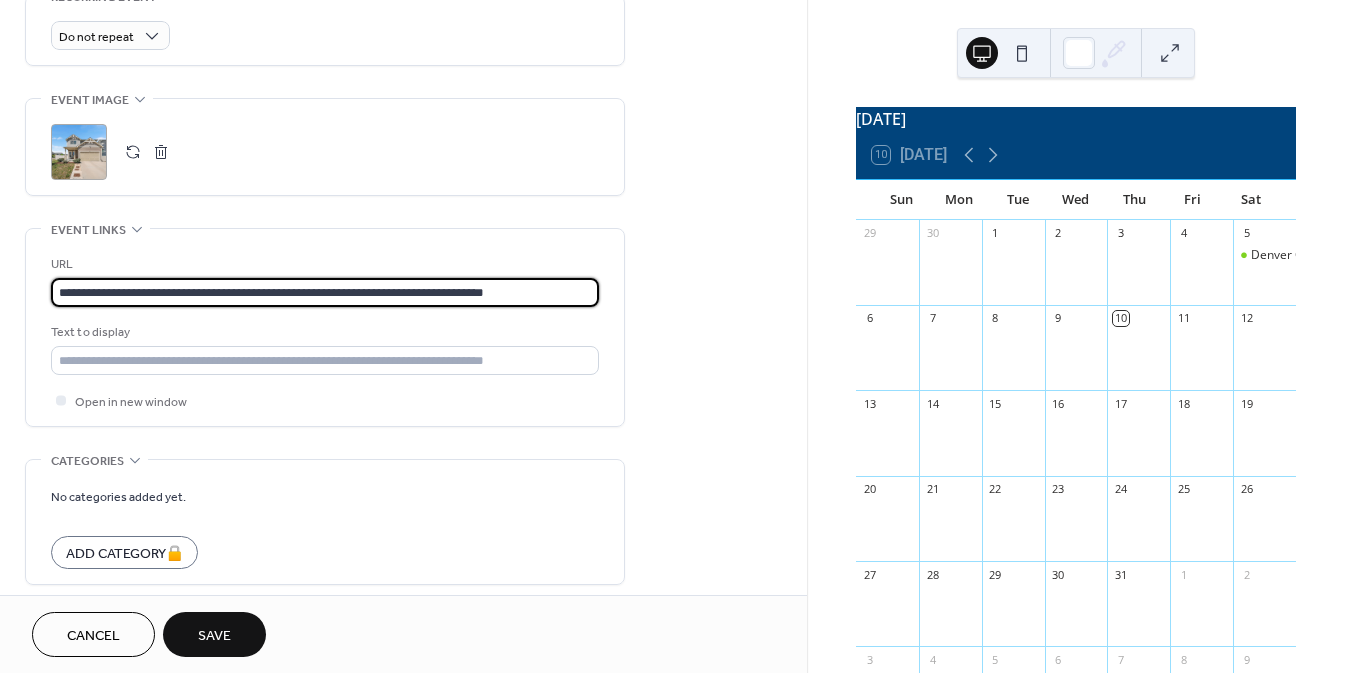 click on "**********" at bounding box center (325, 292) 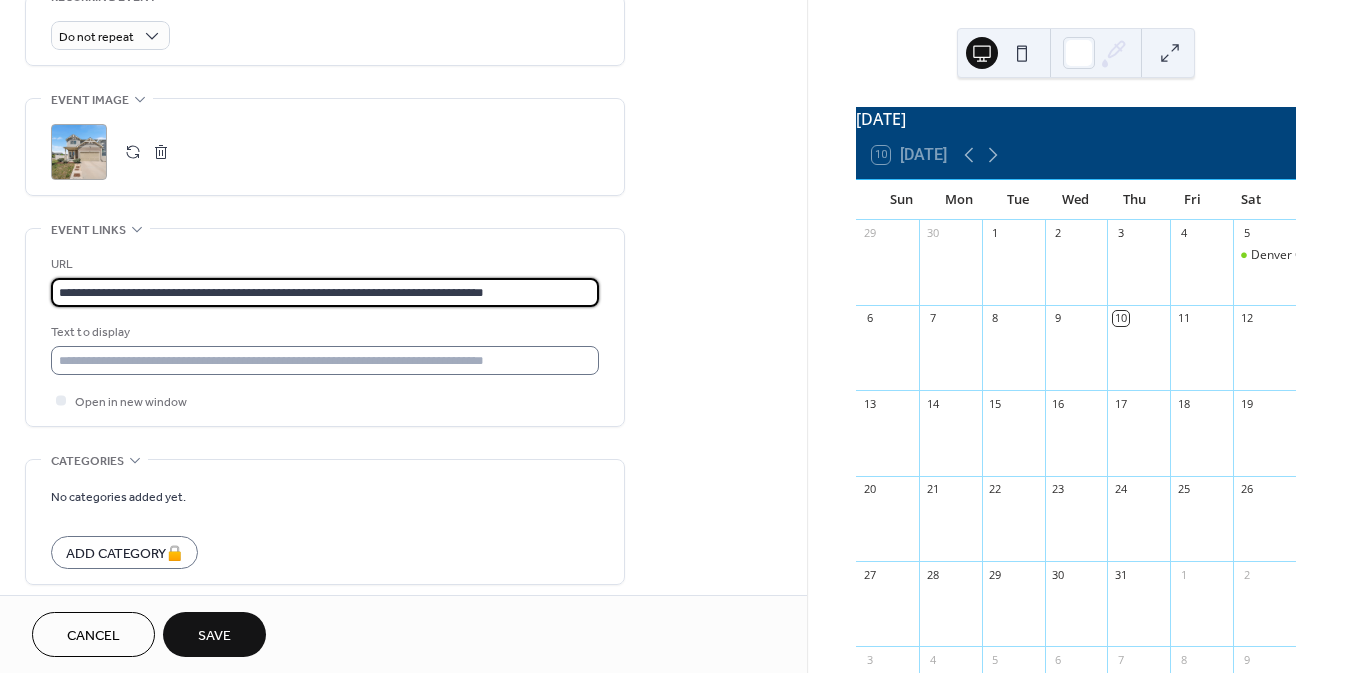 type on "**********" 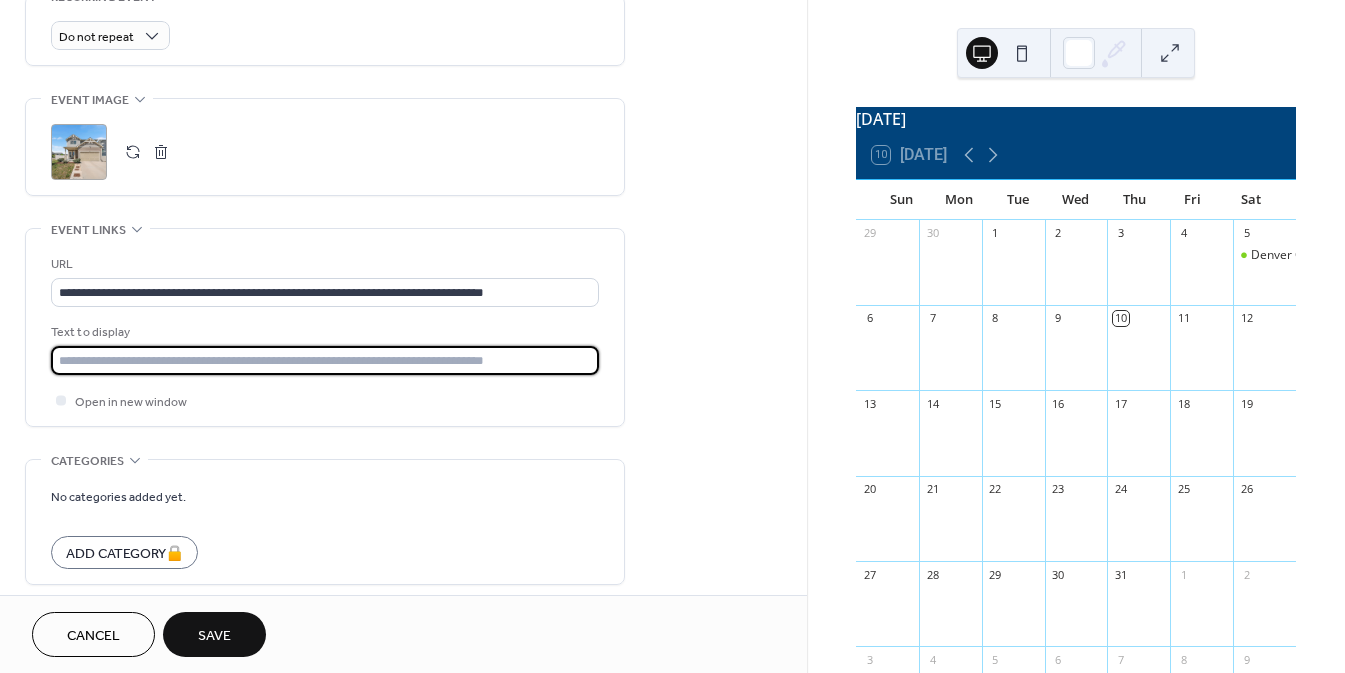 click at bounding box center [325, 360] 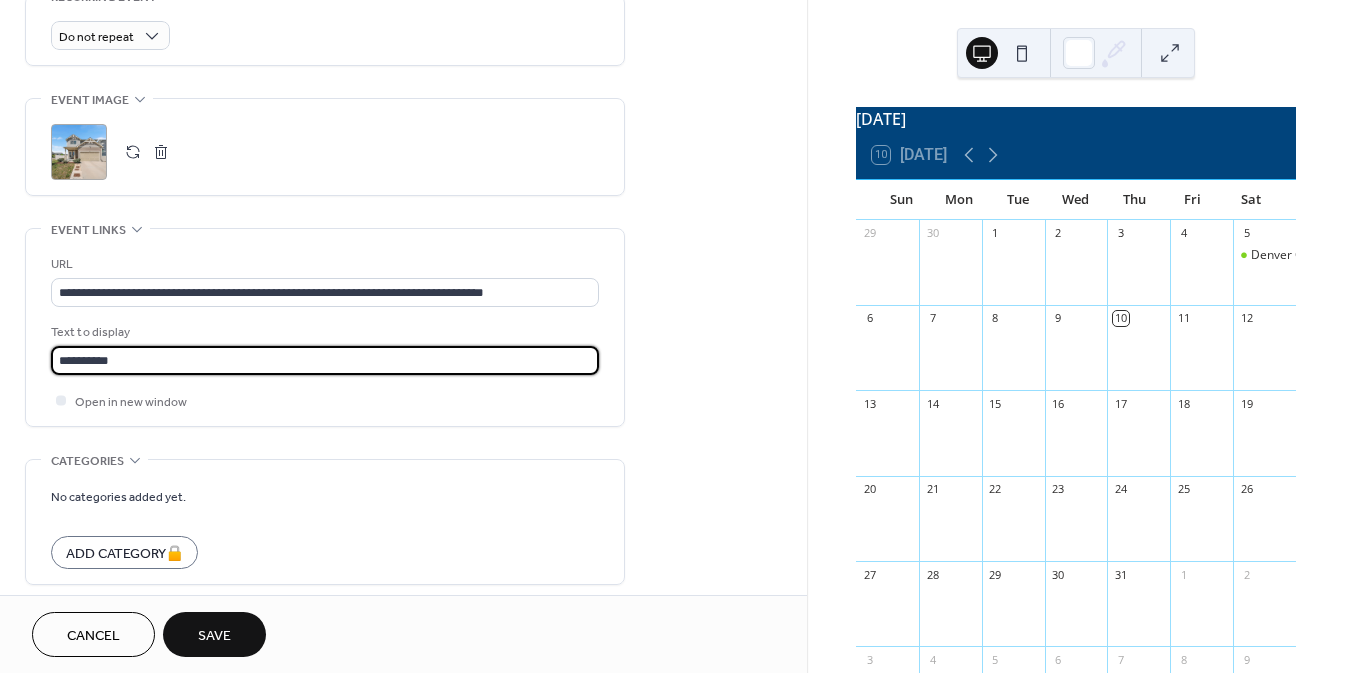 type on "**********" 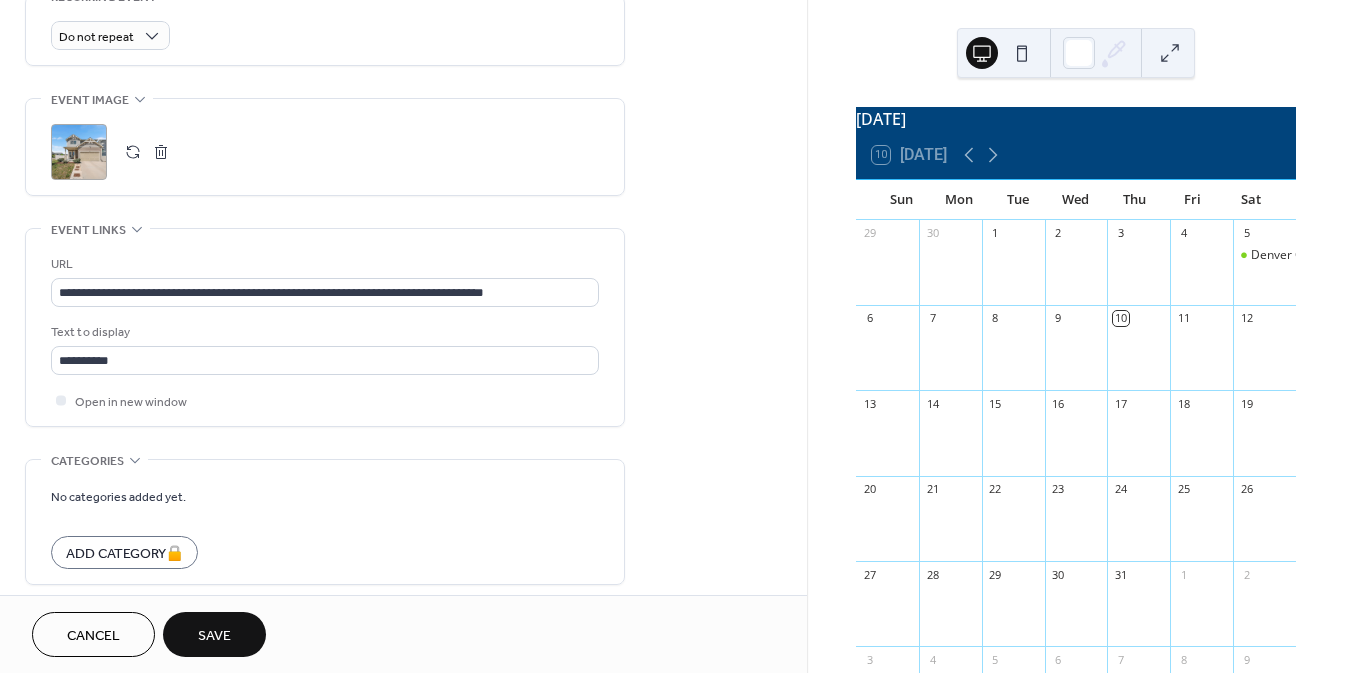 click on "No categories added yet. A d d   C a t e g o r y  🔒" at bounding box center [325, 527] 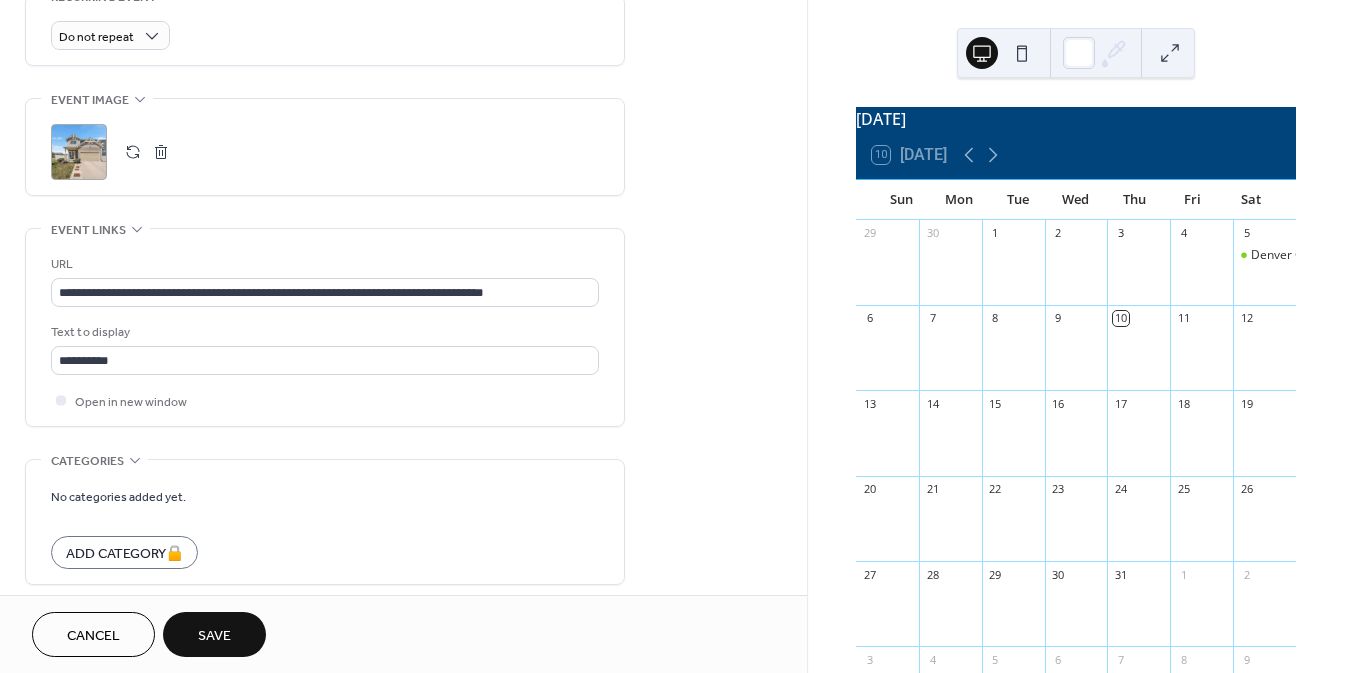 click on "Save" at bounding box center [214, 634] 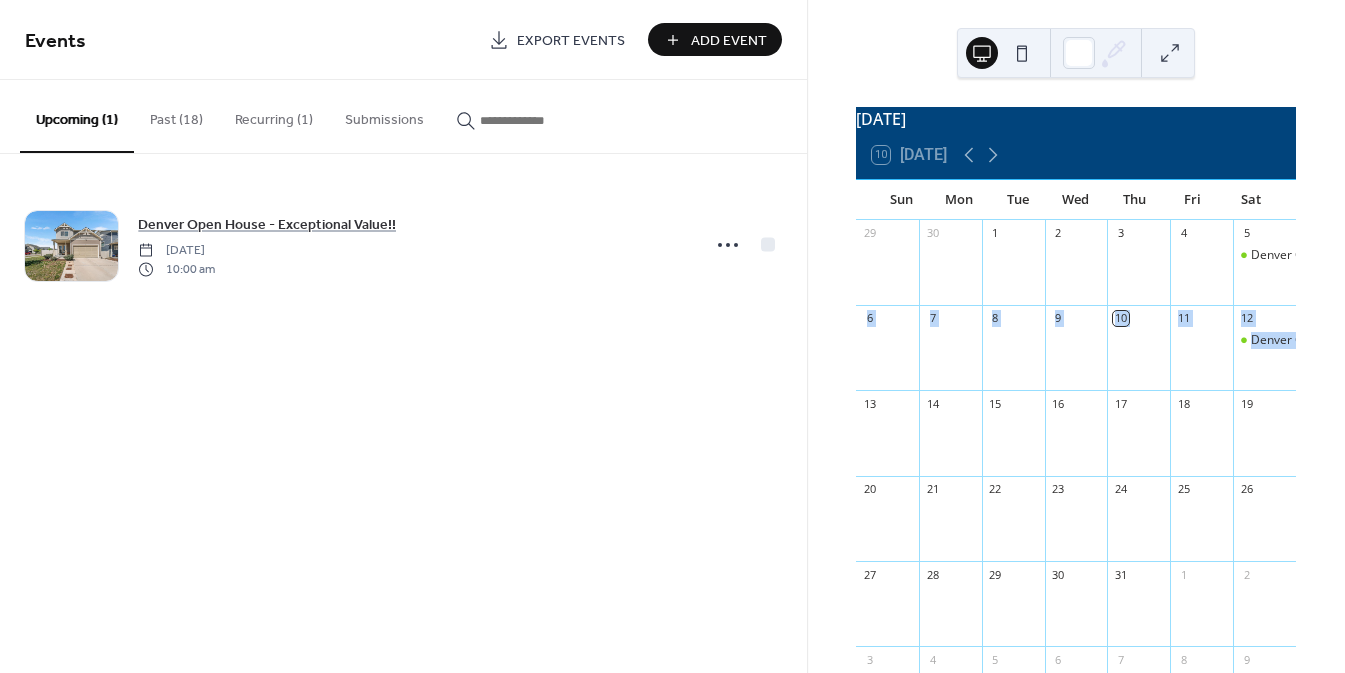 drag, startPoint x: 1337, startPoint y: 290, endPoint x: 1362, endPoint y: 395, distance: 107.935165 